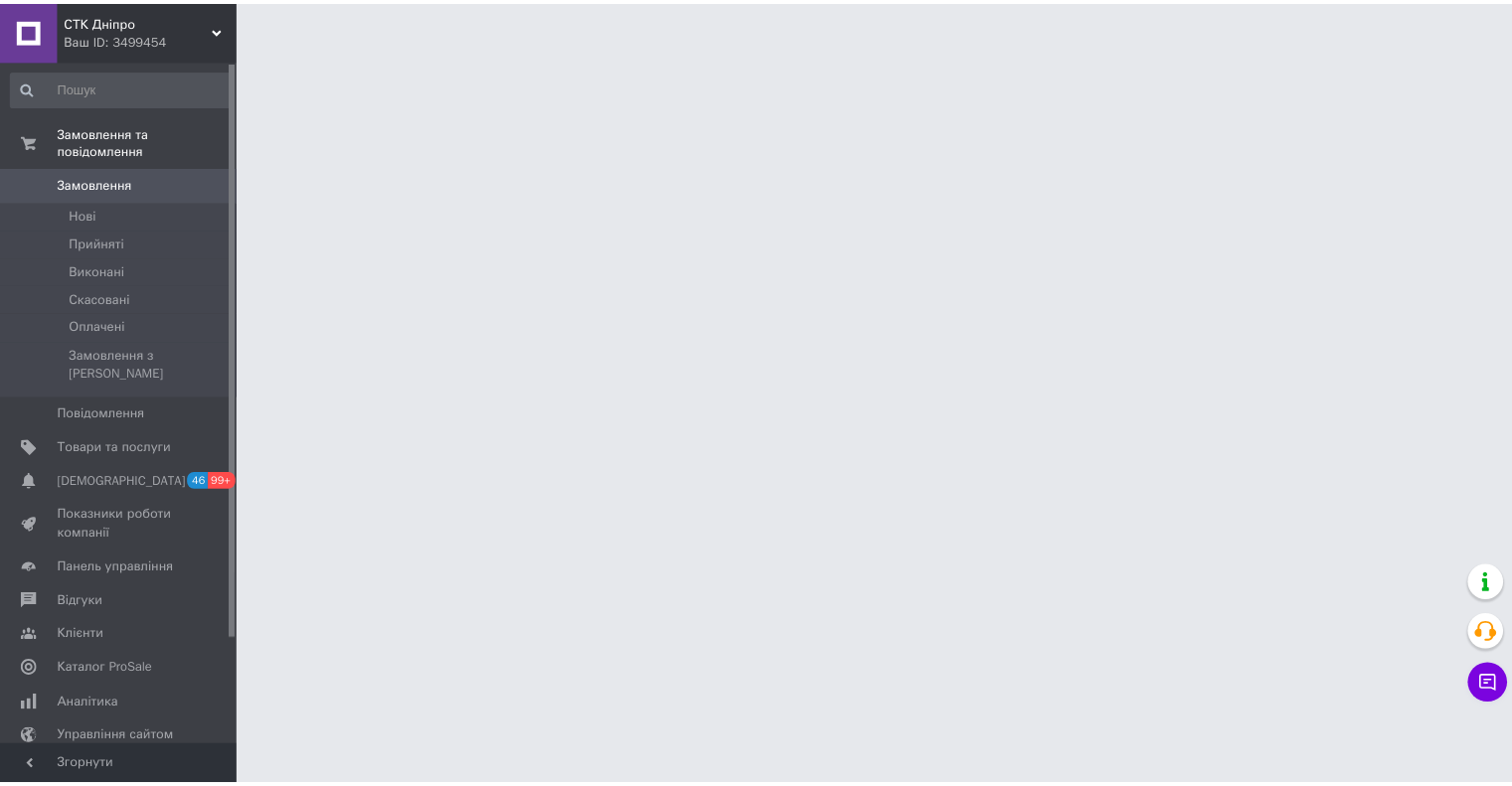 scroll, scrollTop: 0, scrollLeft: 0, axis: both 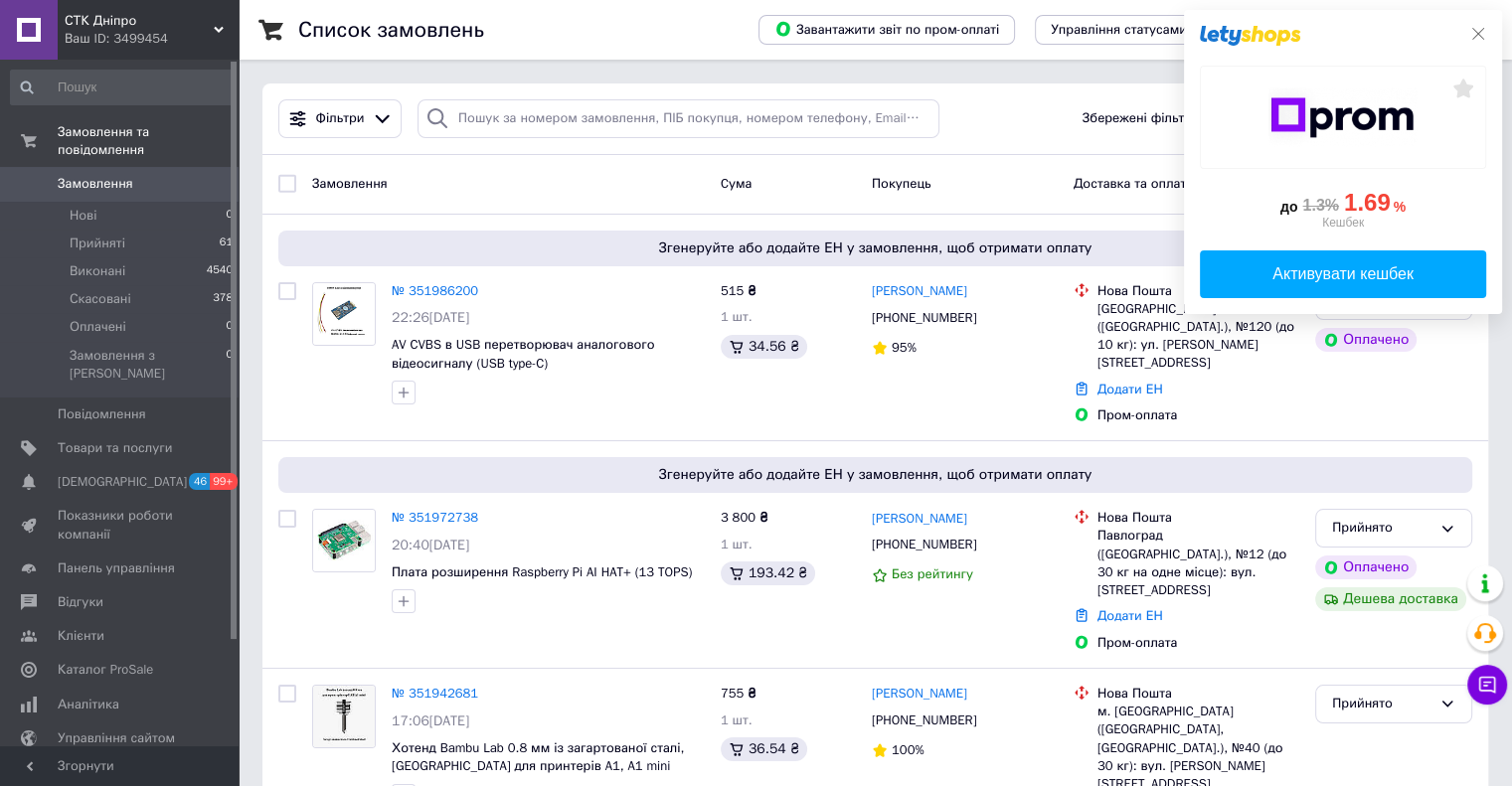 click 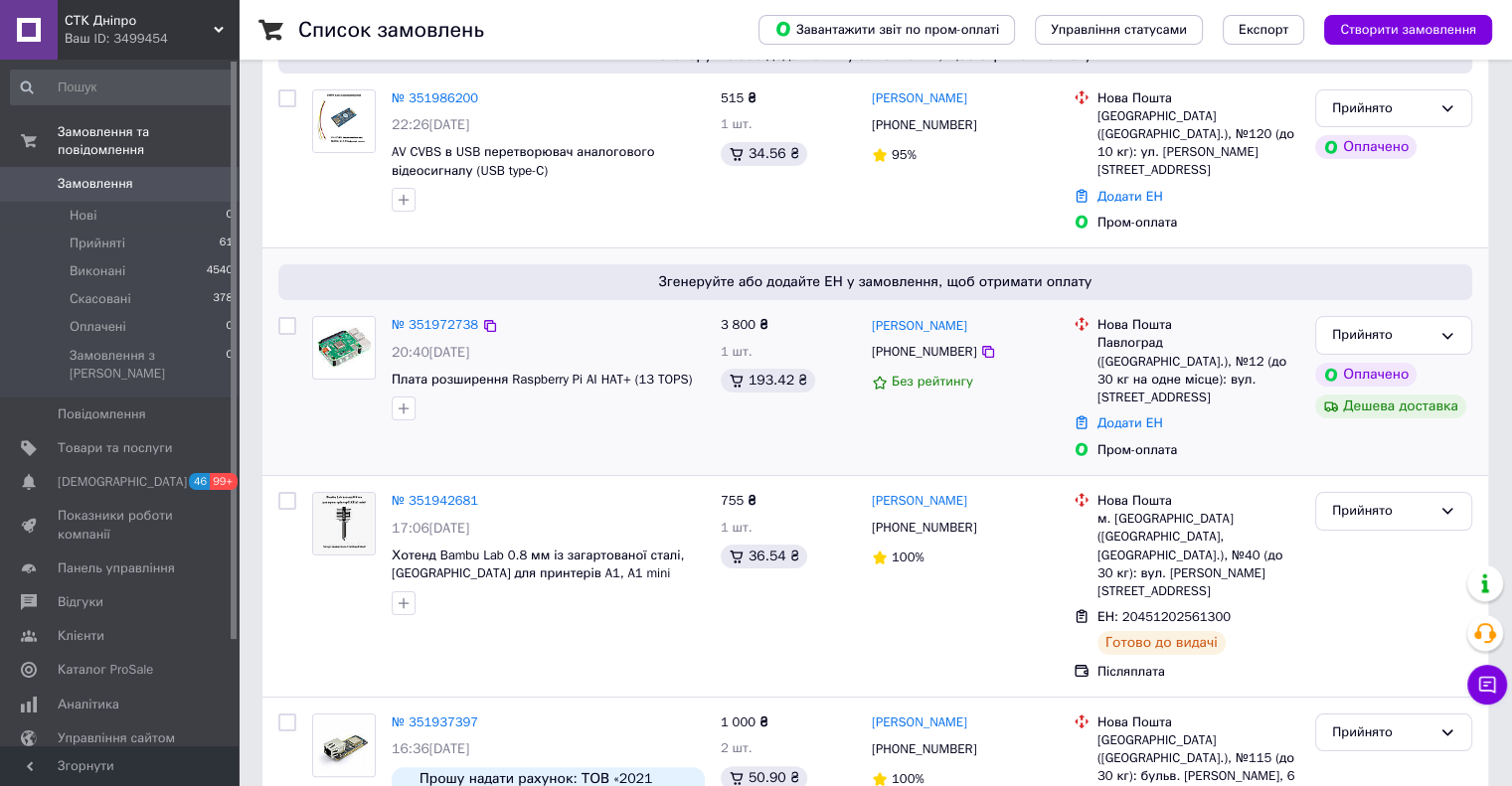 scroll, scrollTop: 199, scrollLeft: 0, axis: vertical 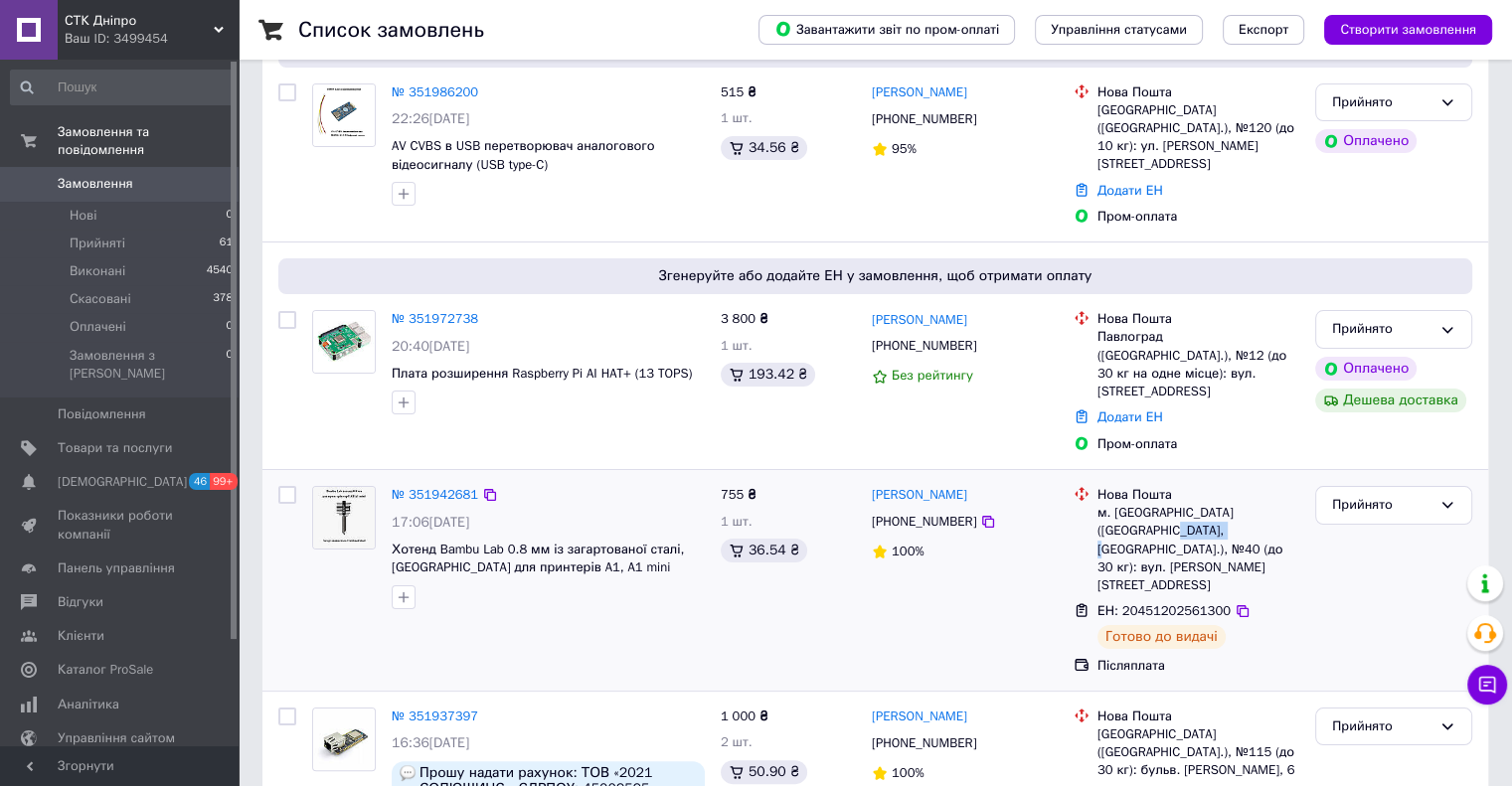 drag, startPoint x: 1168, startPoint y: 488, endPoint x: 1105, endPoint y: 499, distance: 63.953108 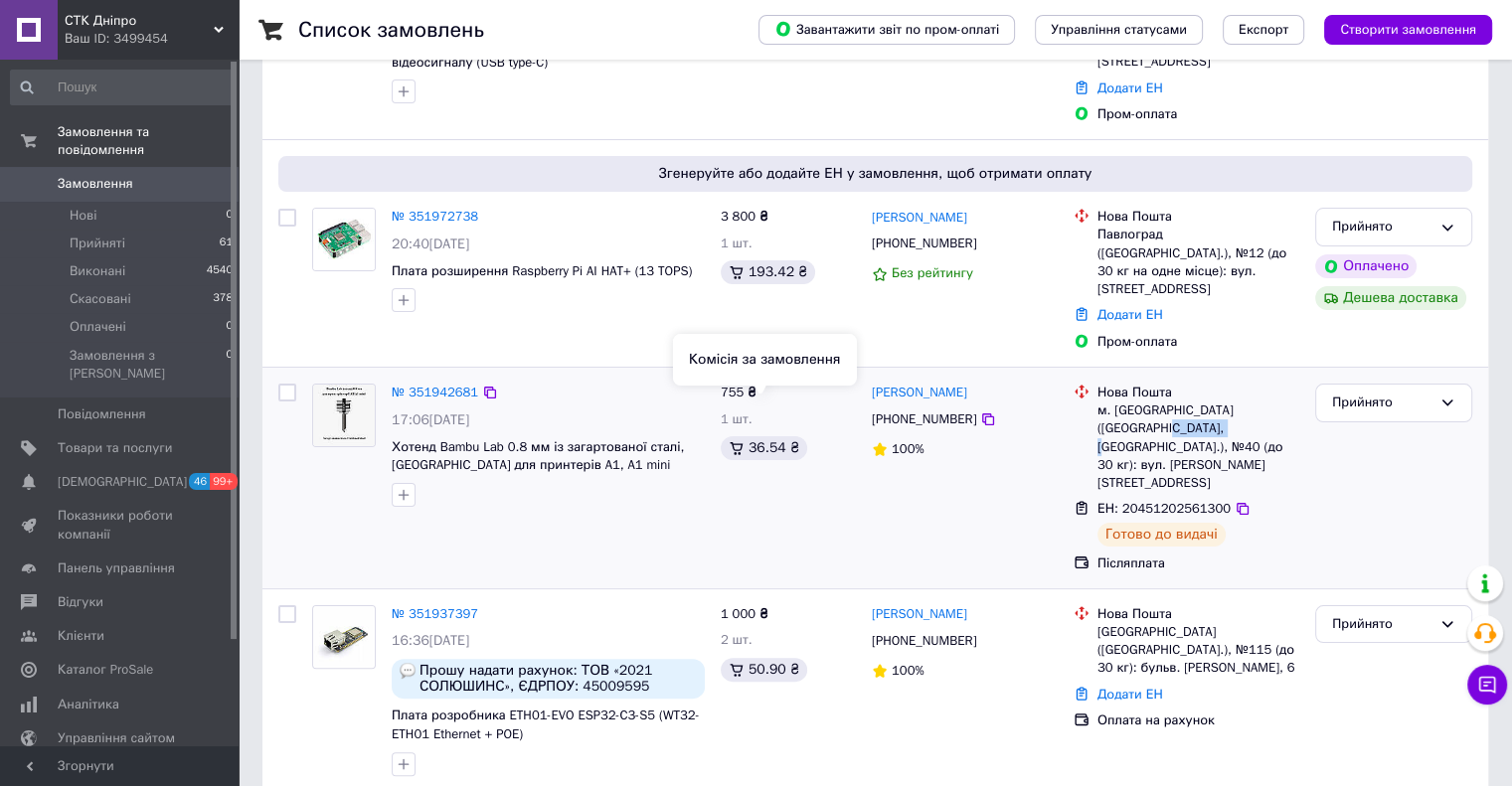 scroll, scrollTop: 397, scrollLeft: 0, axis: vertical 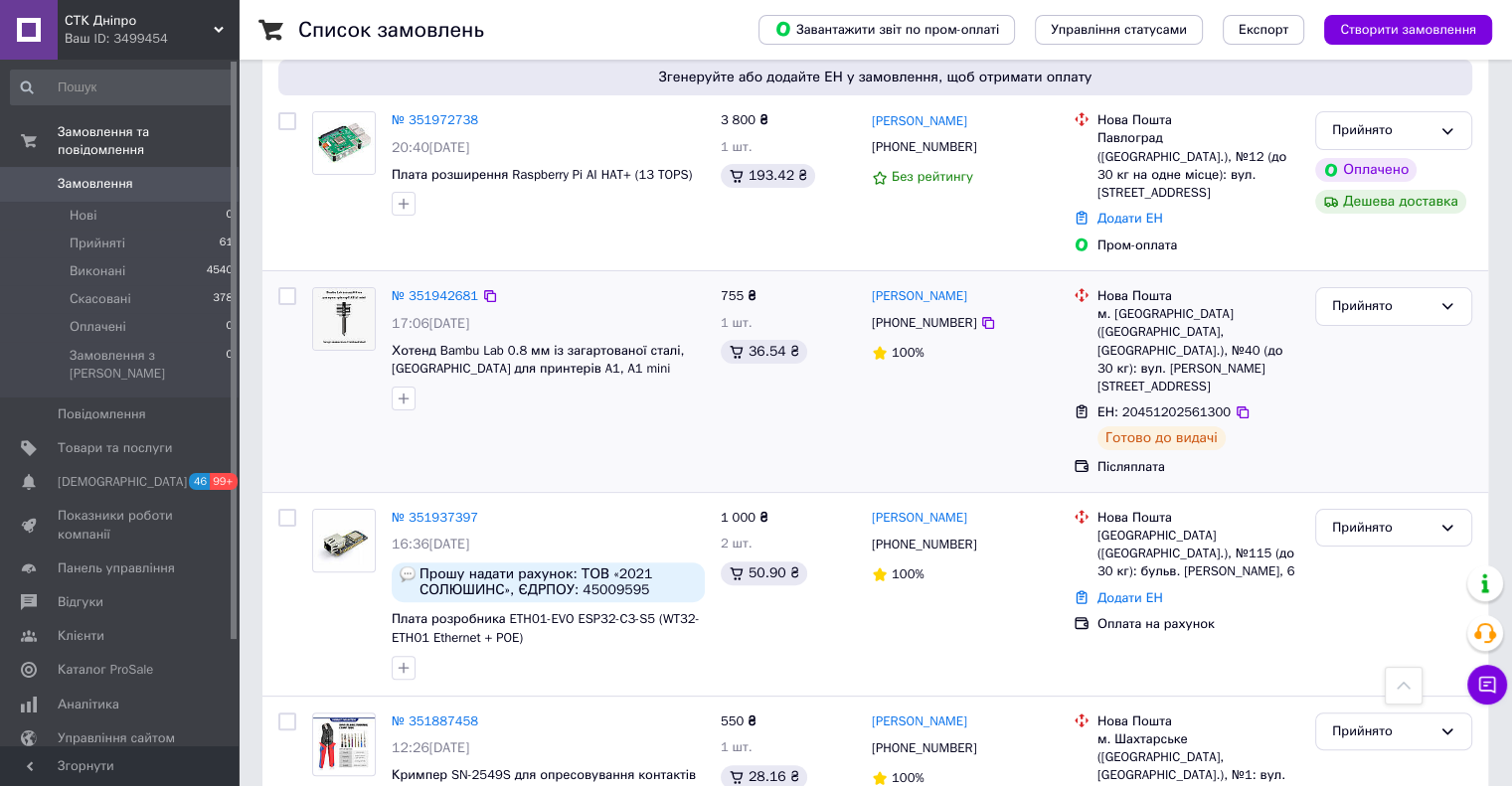 click on "№ 351942681" at bounding box center (548, 296) 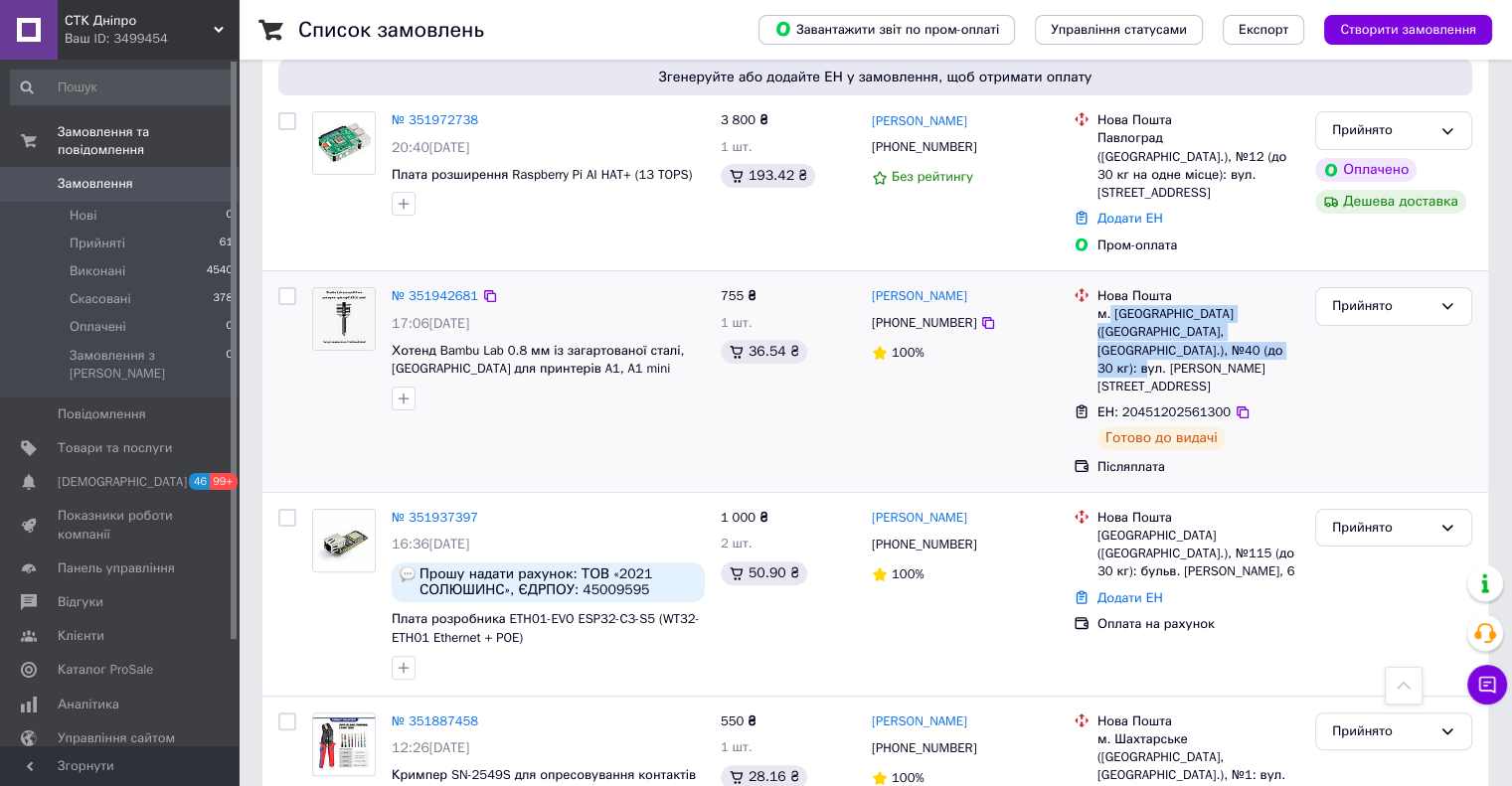 drag, startPoint x: 1108, startPoint y: 282, endPoint x: 1177, endPoint y: 305, distance: 72.73239 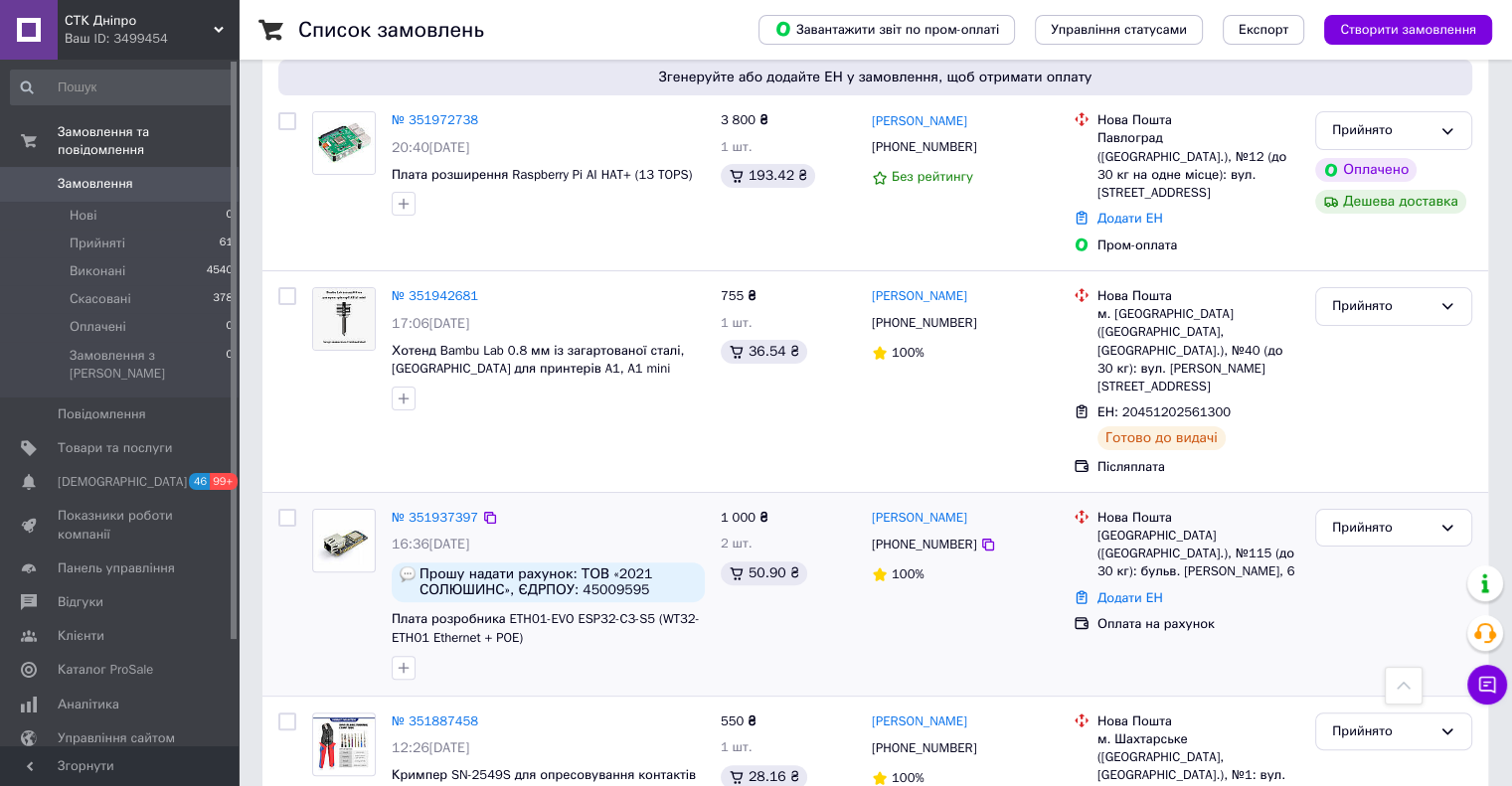 click on "[PERSON_NAME]" at bounding box center (964, 518) 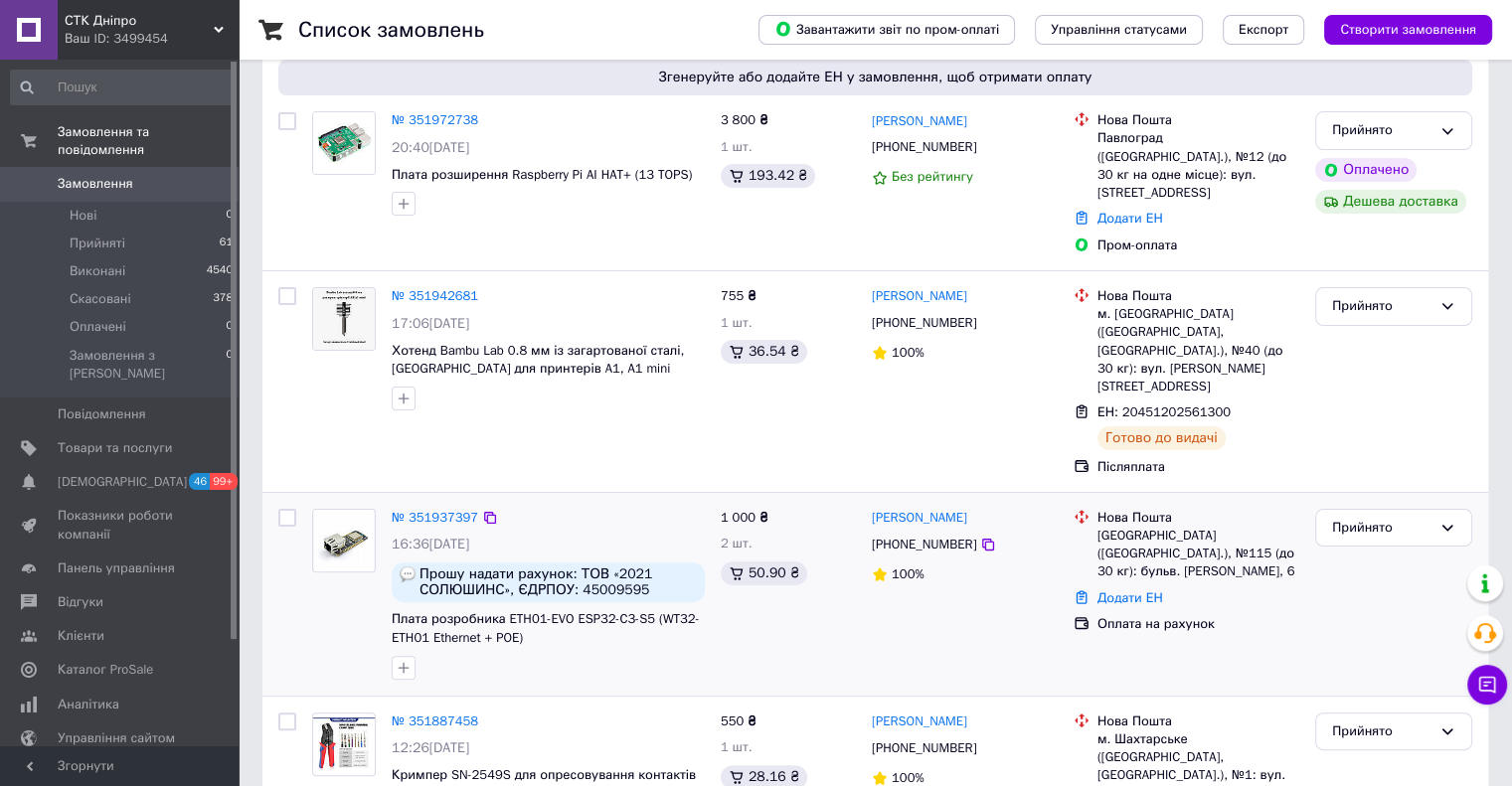 scroll, scrollTop: 0, scrollLeft: 0, axis: both 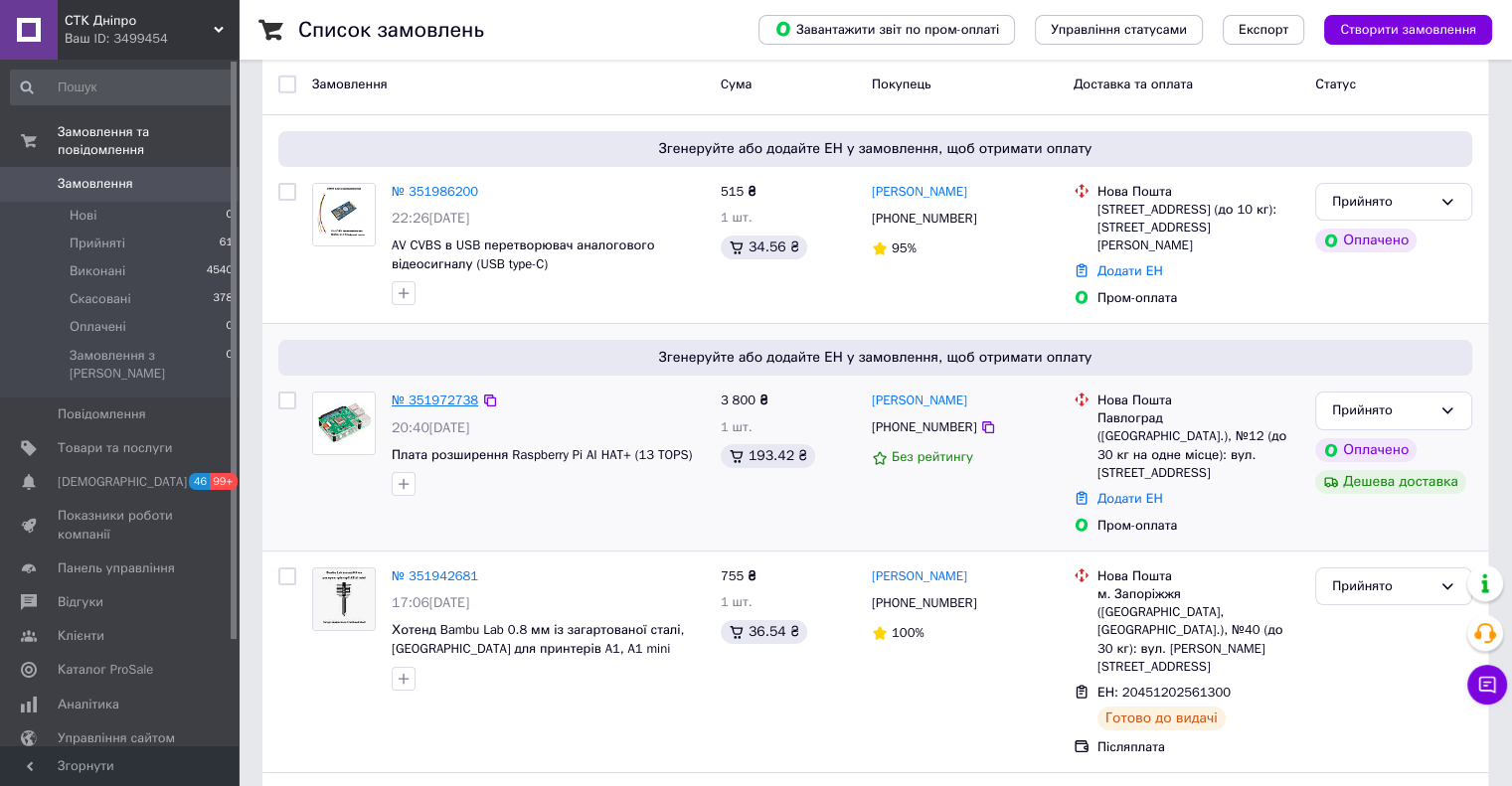 click on "№ 351972738" at bounding box center (434, 399) 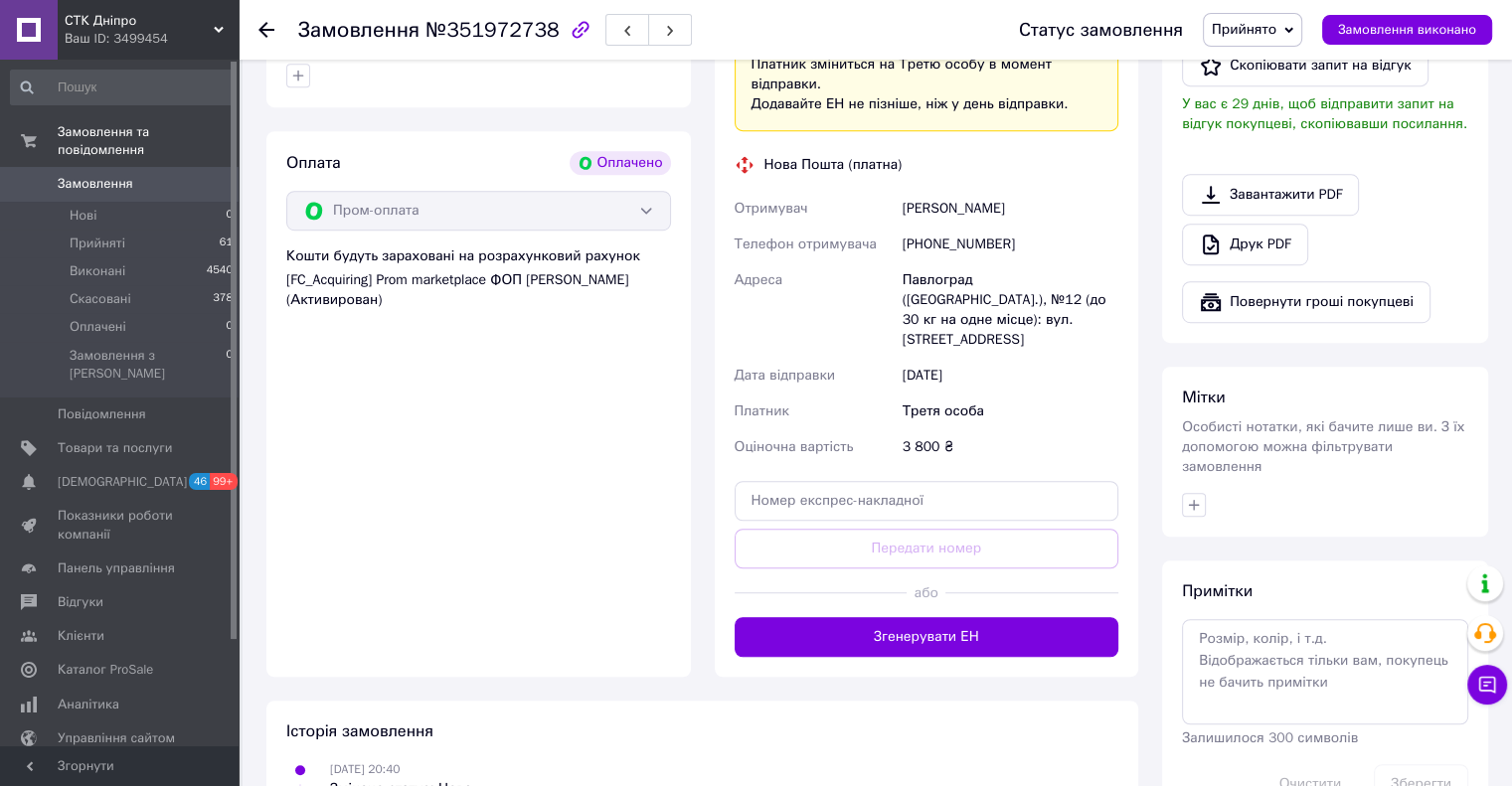 scroll, scrollTop: 1255, scrollLeft: 0, axis: vertical 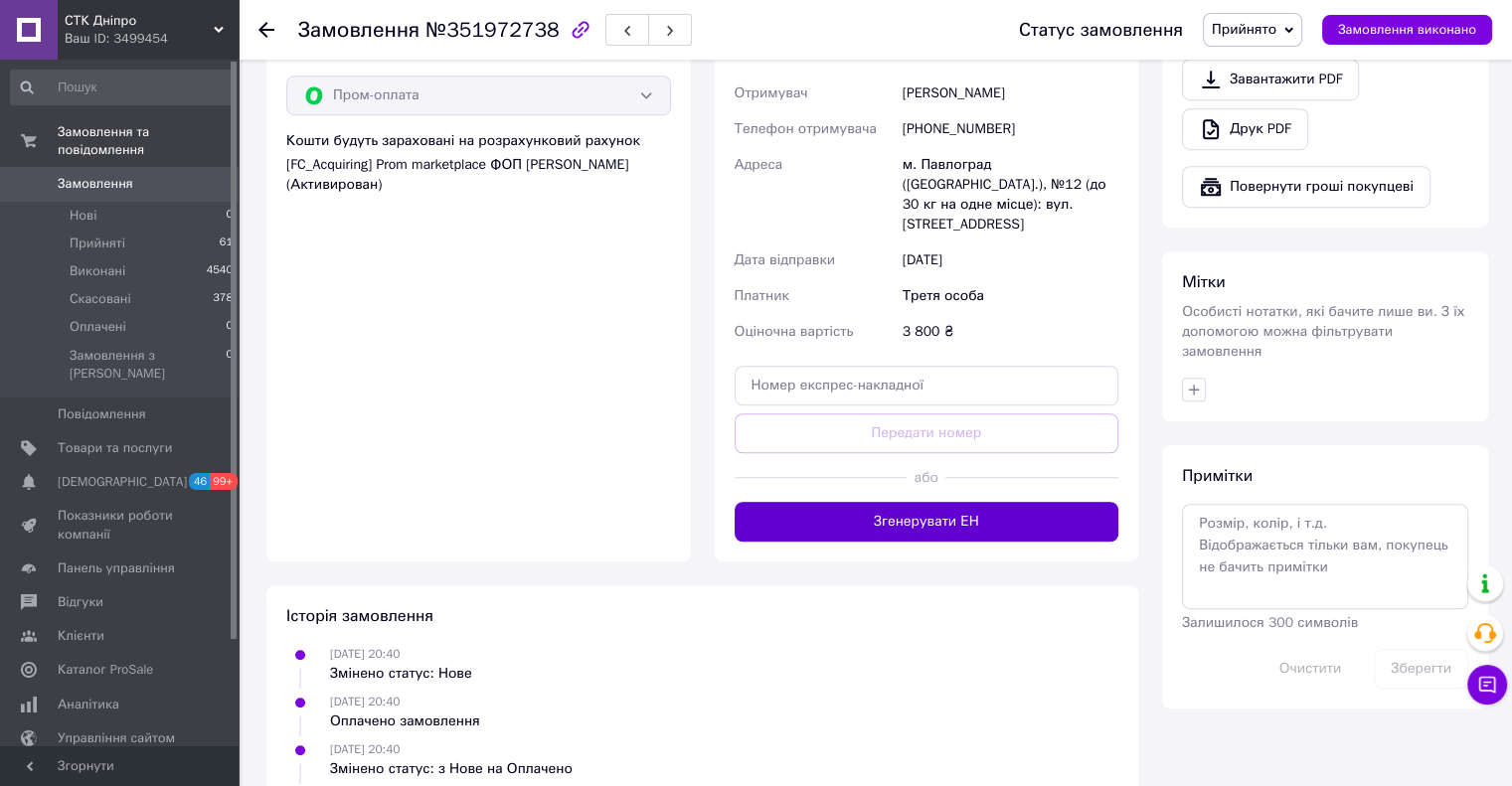 click on "Згенерувати ЕН" at bounding box center (926, 522) 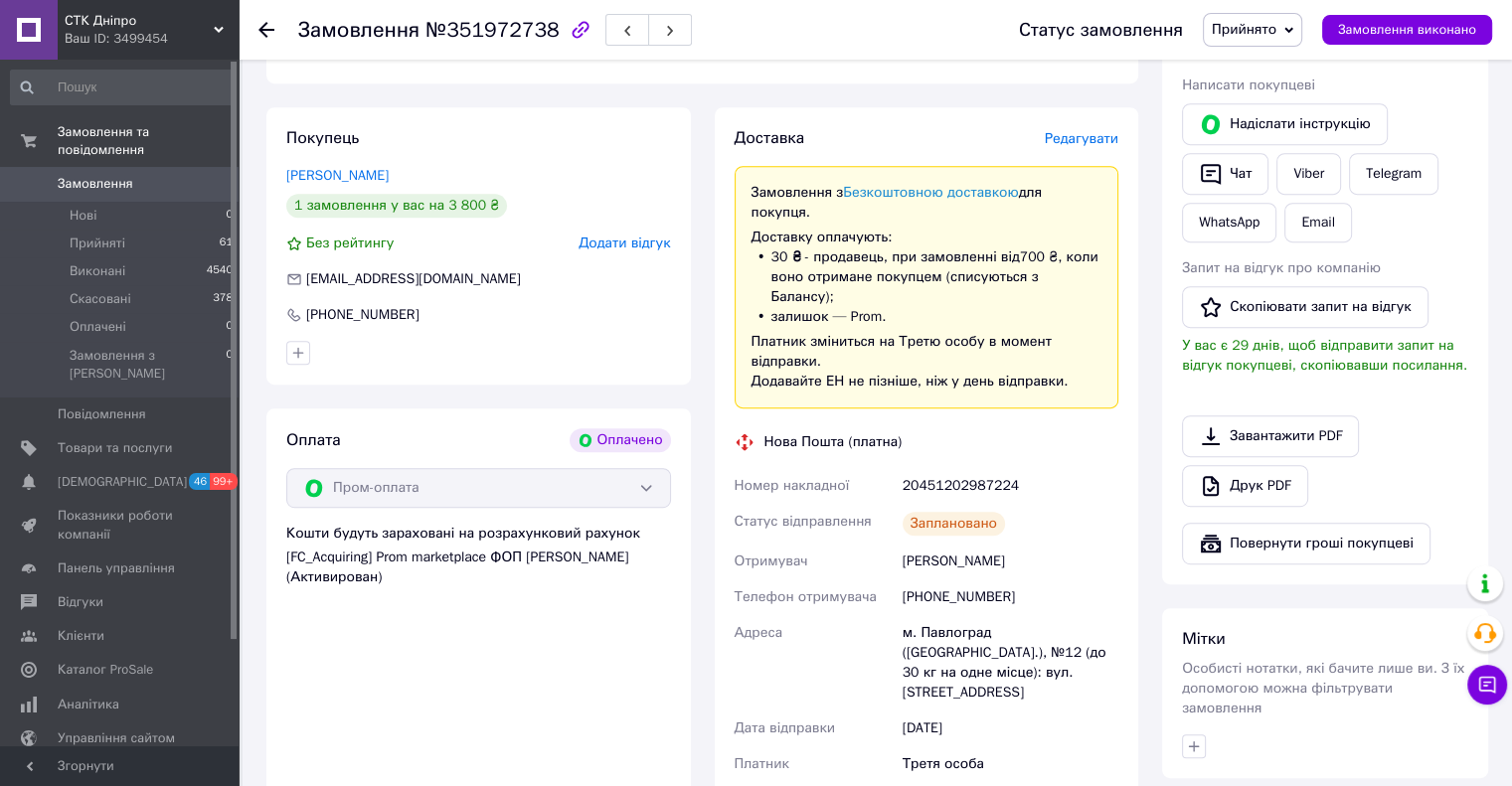 scroll, scrollTop: 559, scrollLeft: 0, axis: vertical 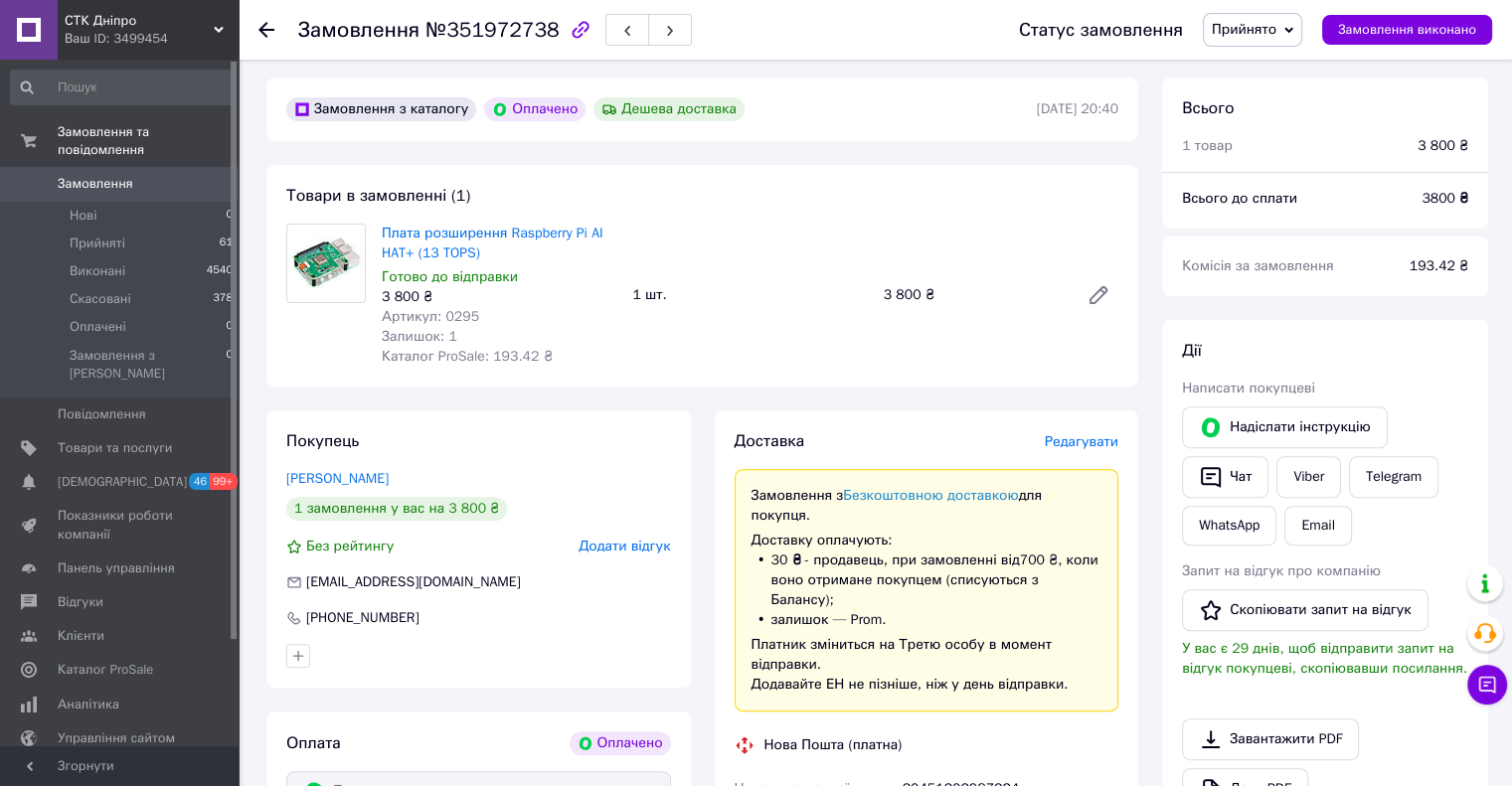 click on "Замовлення" at bounding box center (120, 184) 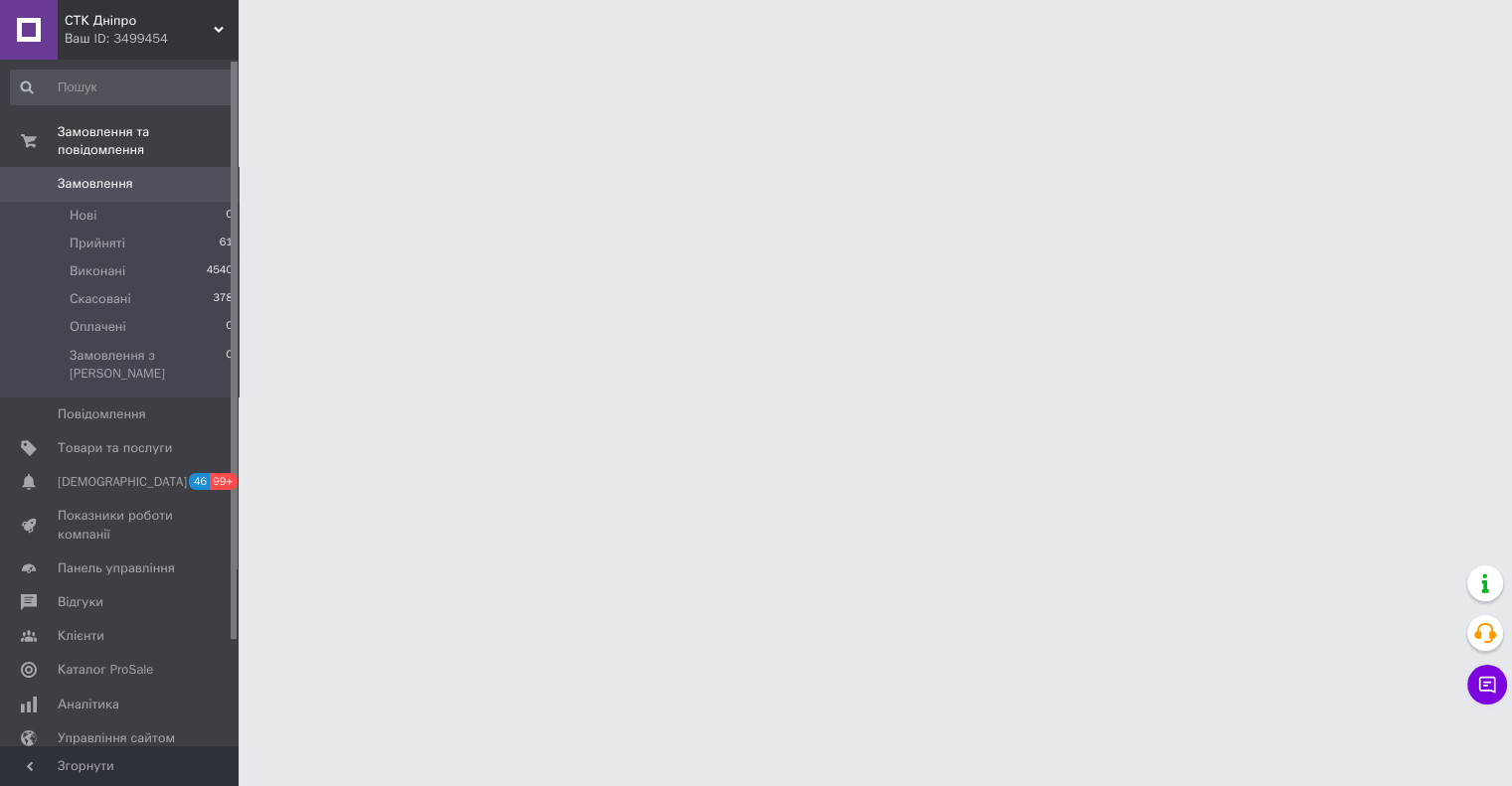 scroll, scrollTop: 0, scrollLeft: 0, axis: both 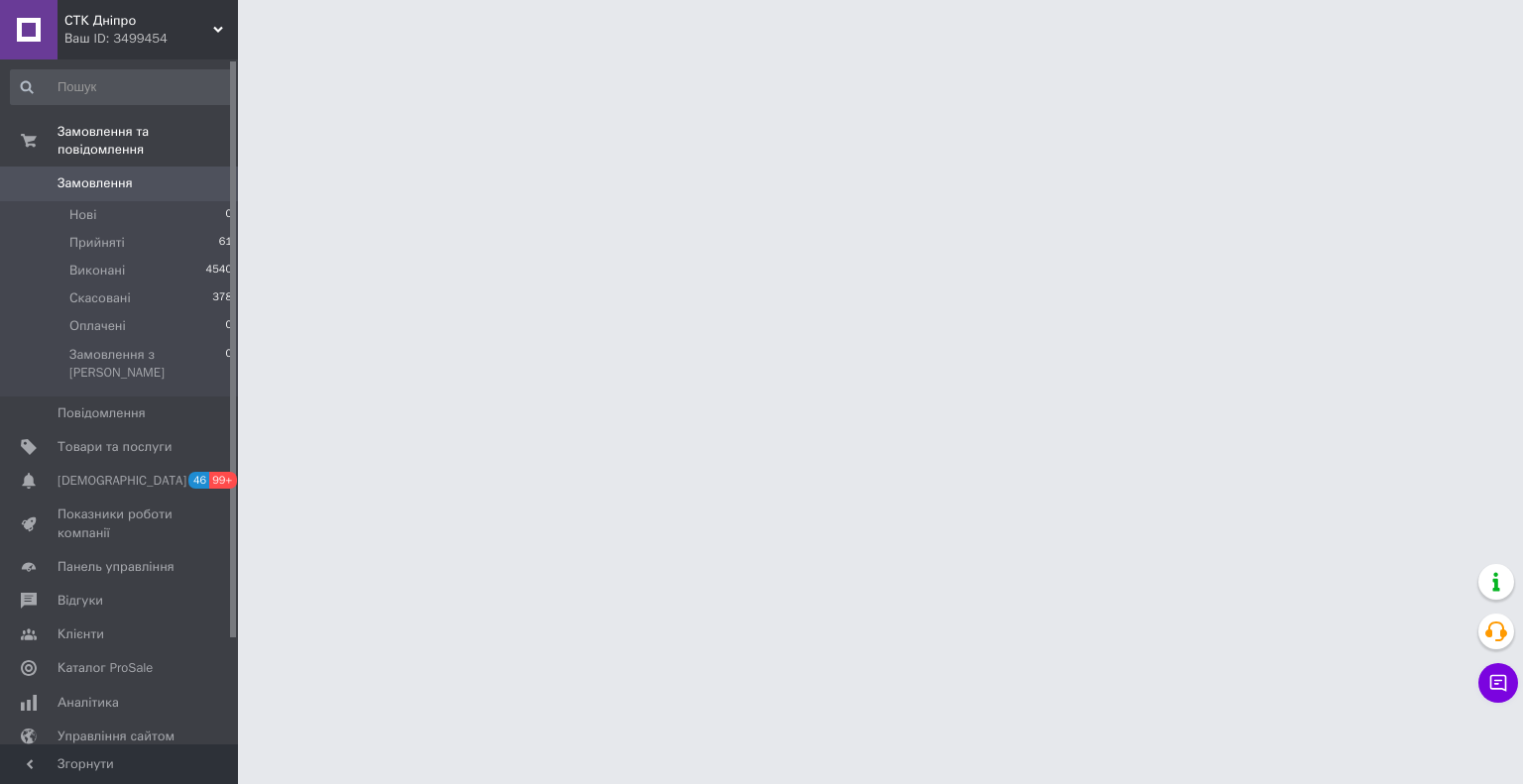 drag, startPoint x: 232, startPoint y: 88, endPoint x: 237, endPoint y: 62, distance: 26.476405 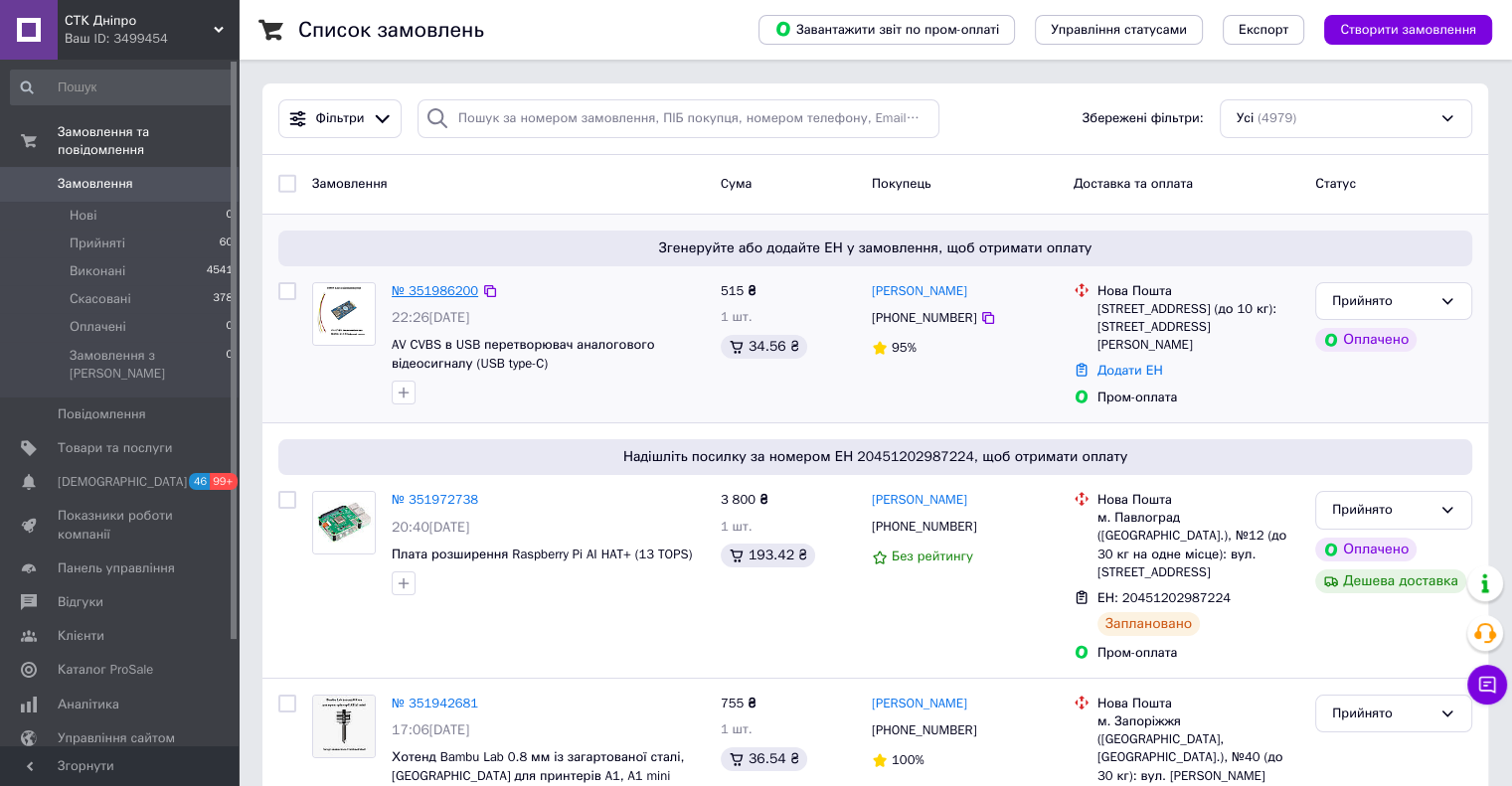click on "№ 351986200" at bounding box center [434, 290] 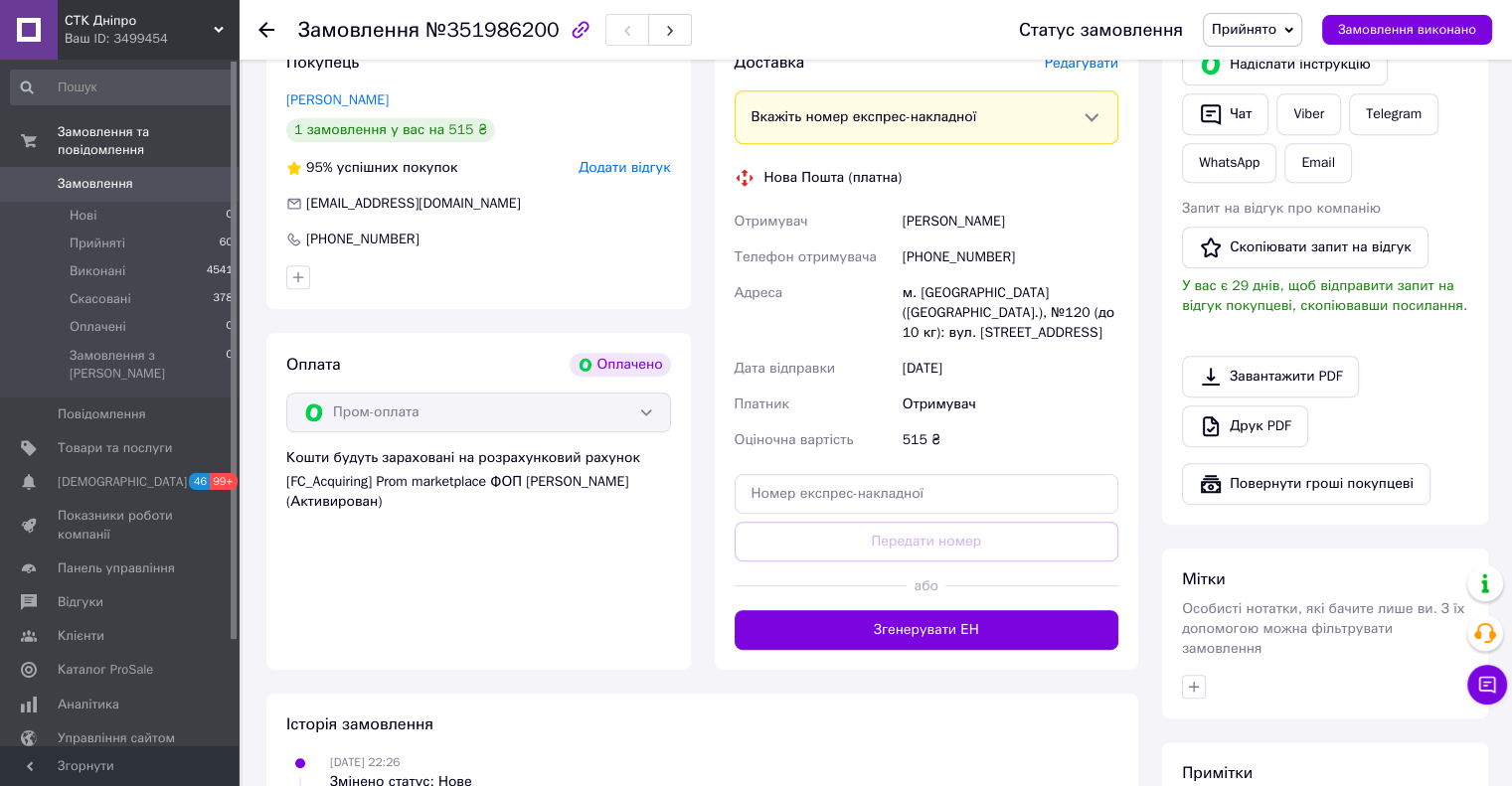 scroll, scrollTop: 1179, scrollLeft: 0, axis: vertical 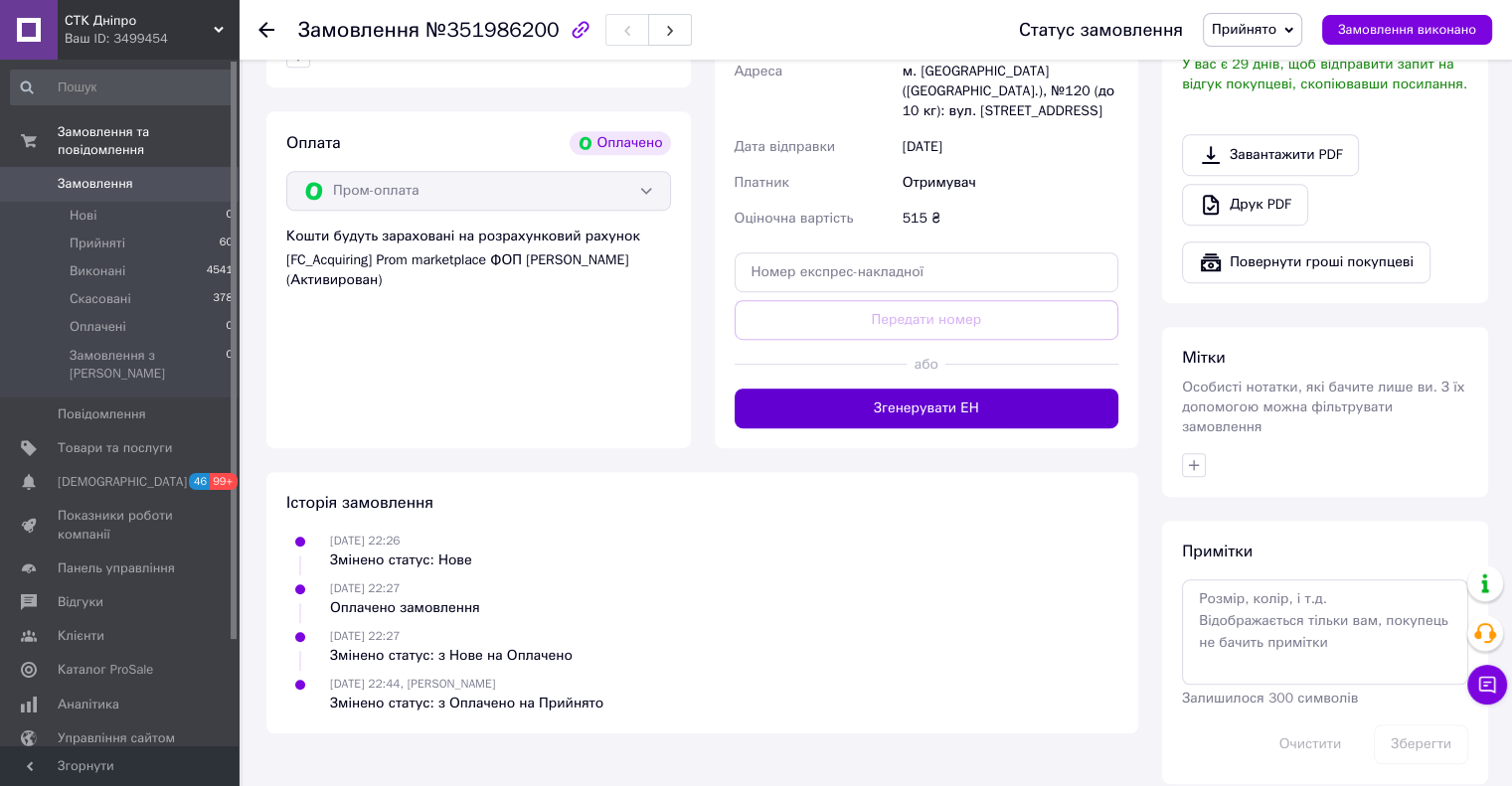 click on "Згенерувати ЕН" at bounding box center (926, 408) 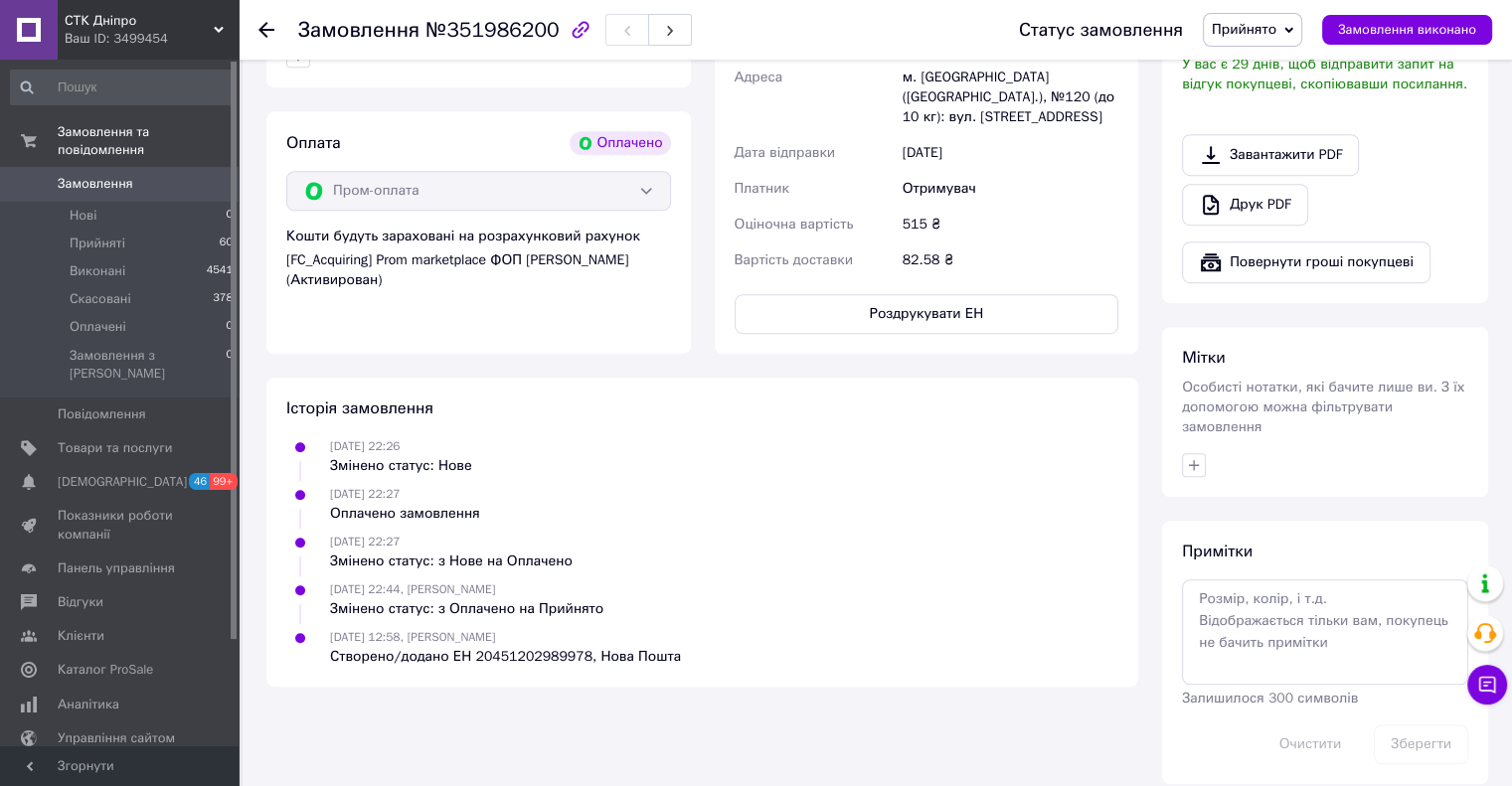 click on "Замовлення 0" at bounding box center [122, 184] 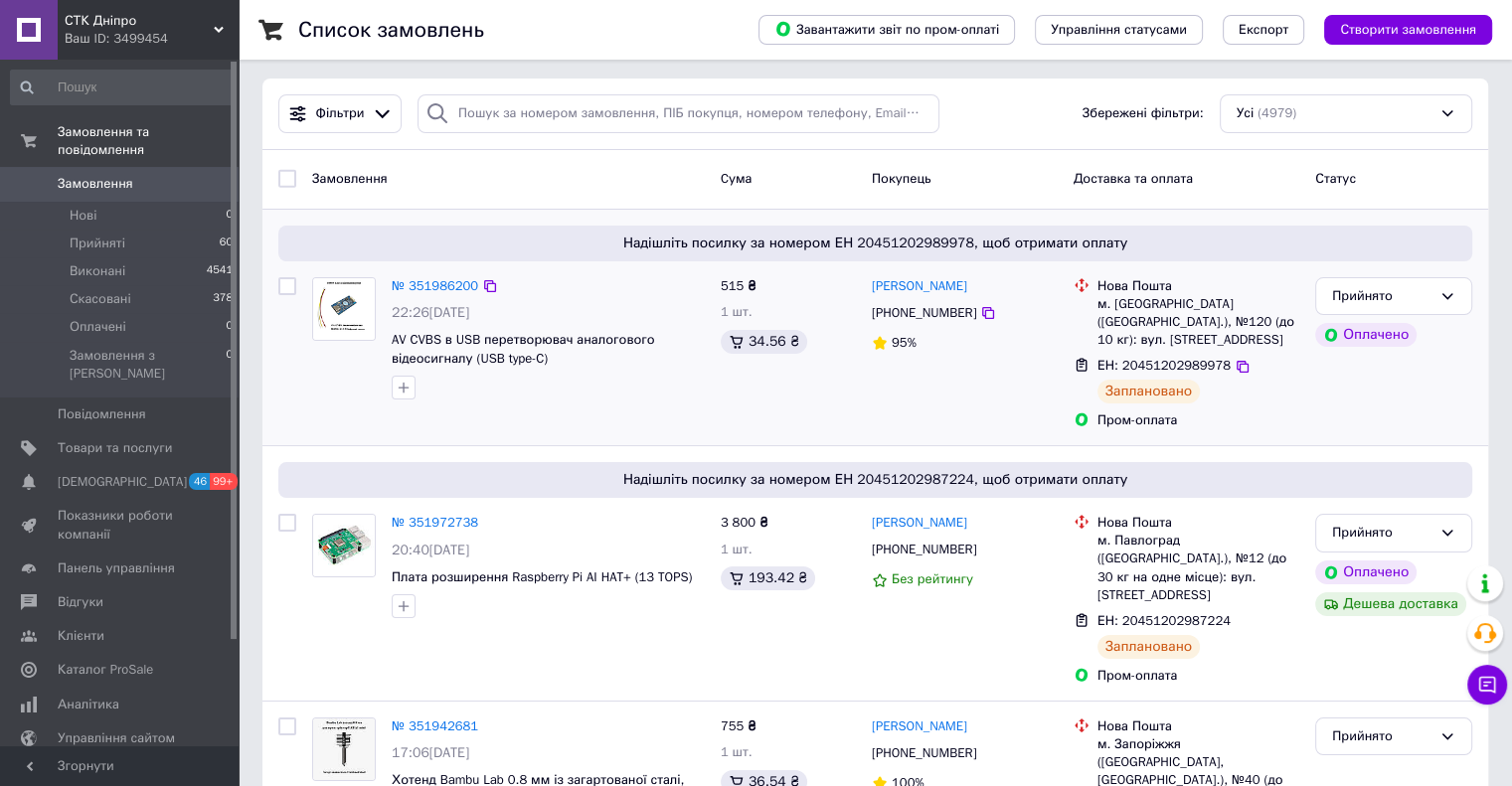 scroll, scrollTop: 397, scrollLeft: 0, axis: vertical 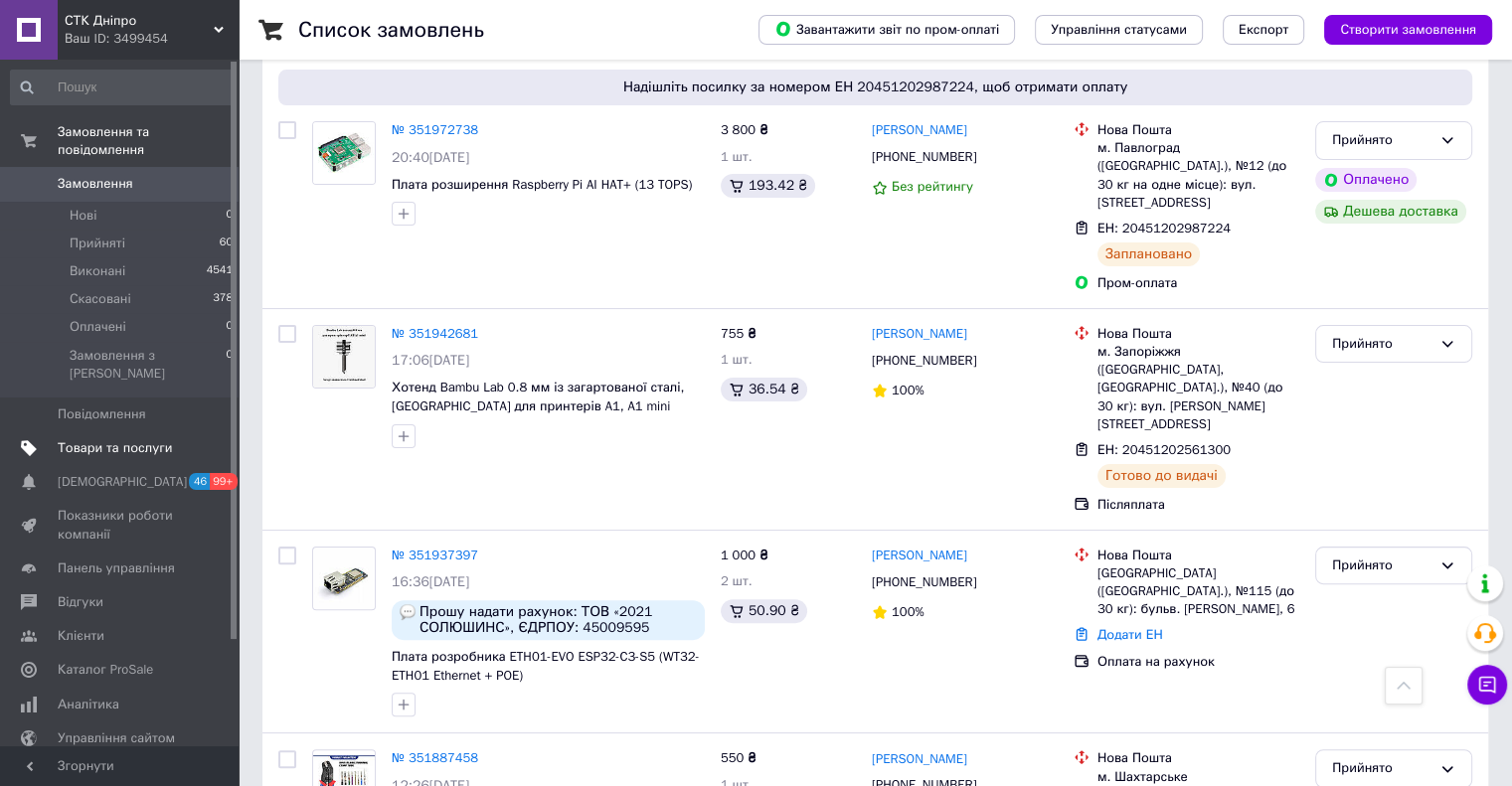 click on "Товари та послуги" at bounding box center [114, 448] 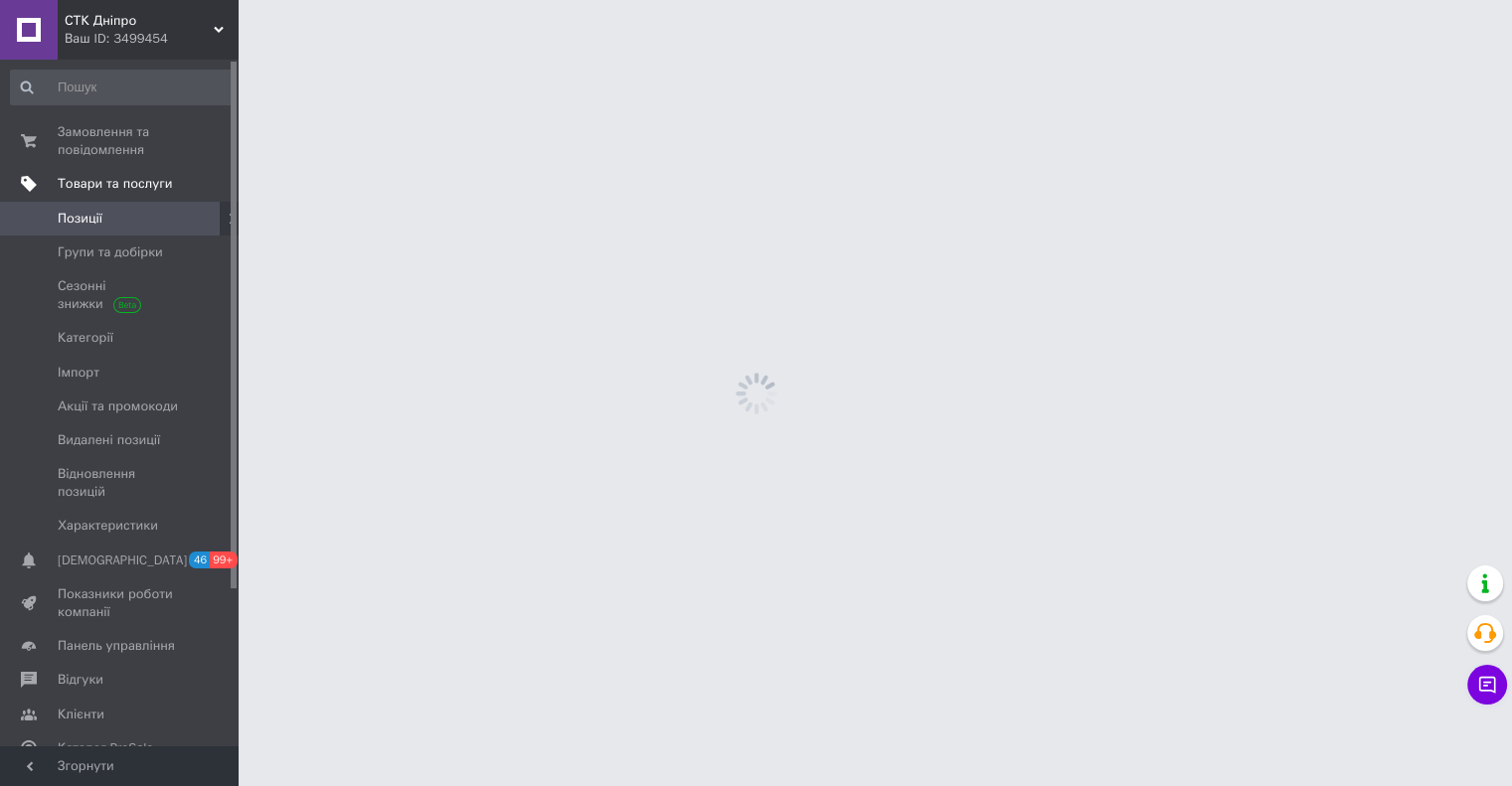 scroll, scrollTop: 0, scrollLeft: 0, axis: both 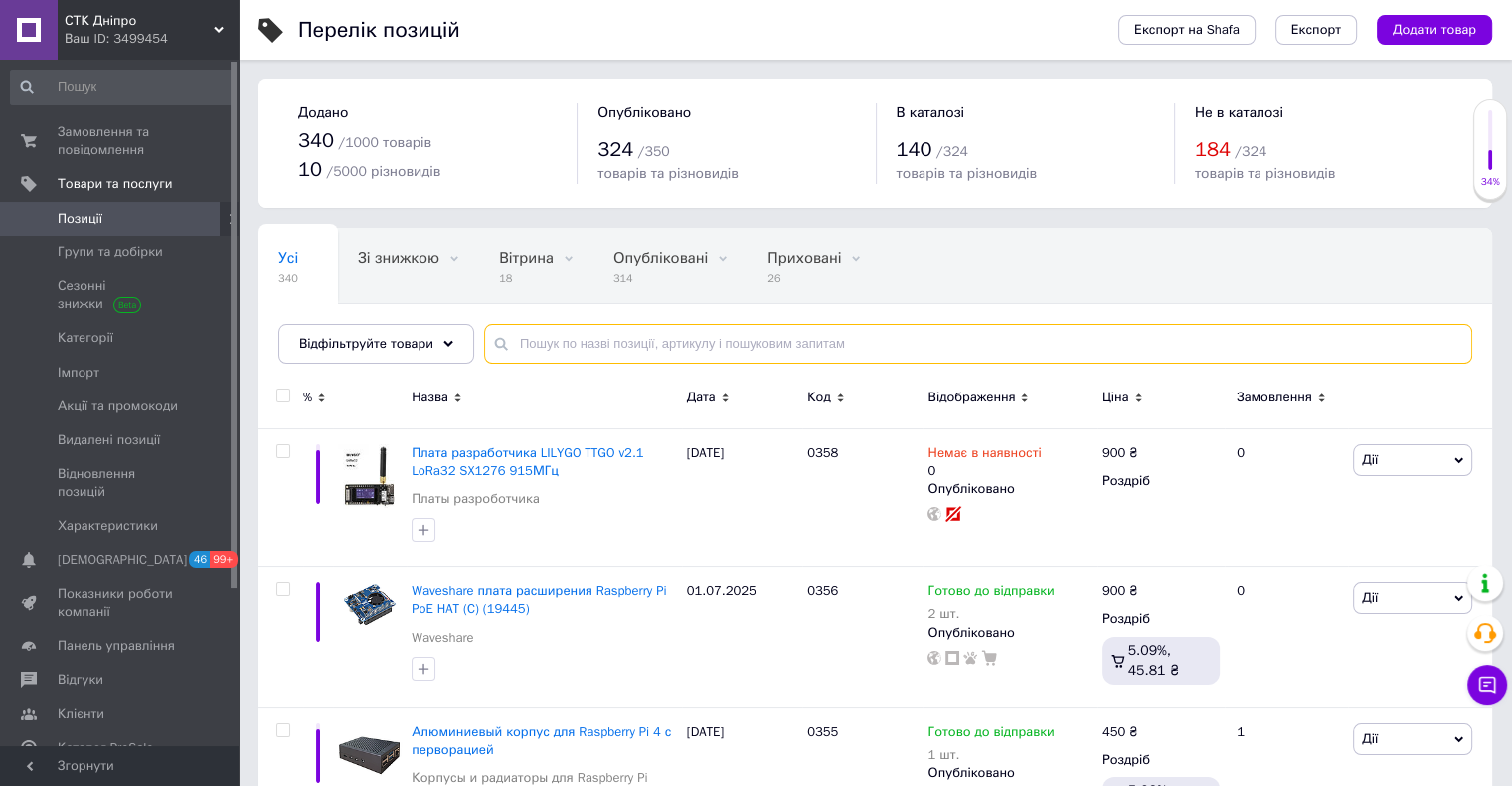 click at bounding box center (978, 344) 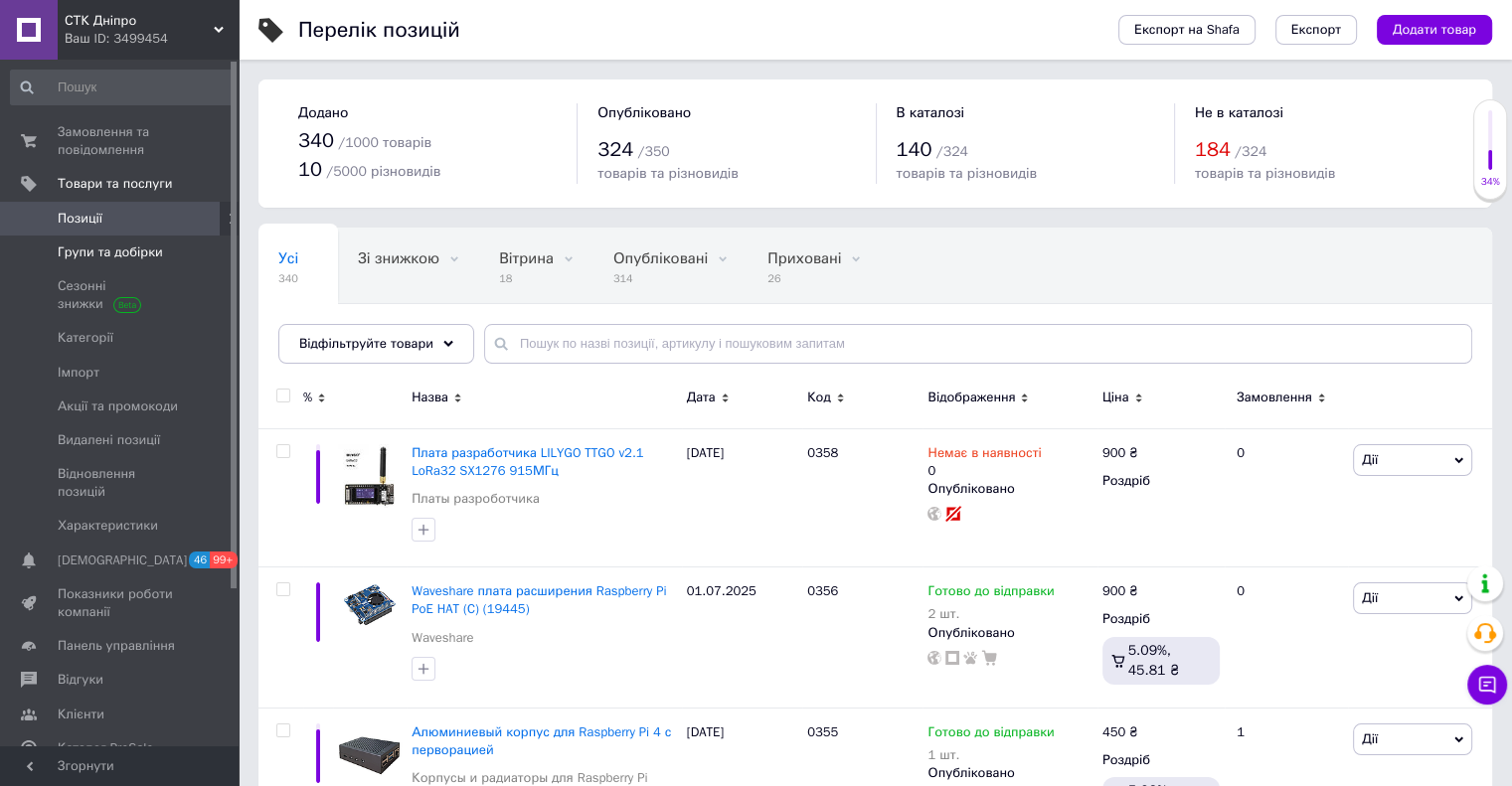 click on "Групи та добірки" at bounding box center [110, 252] 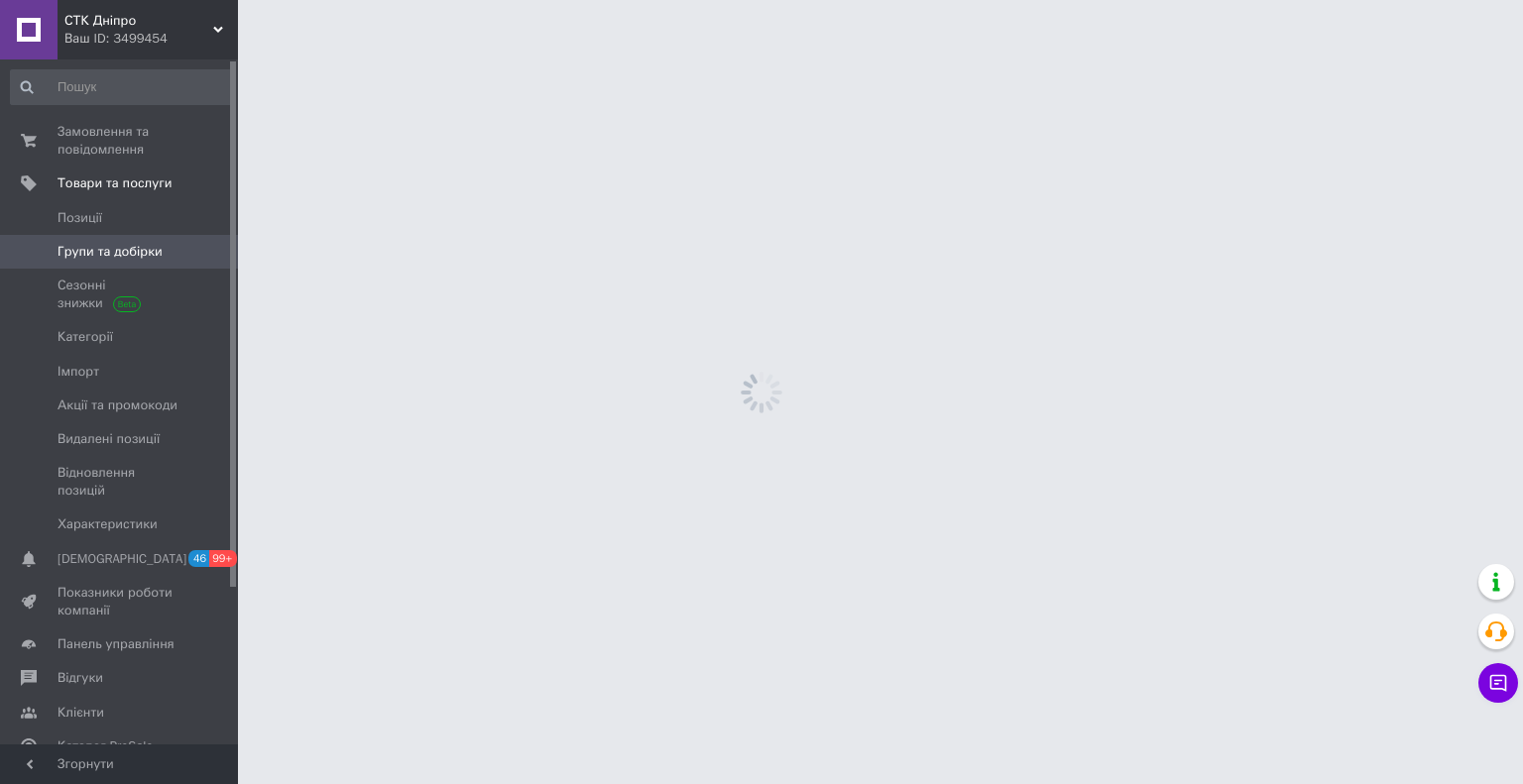 drag, startPoint x: 233, startPoint y: 159, endPoint x: 233, endPoint y: 113, distance: 46 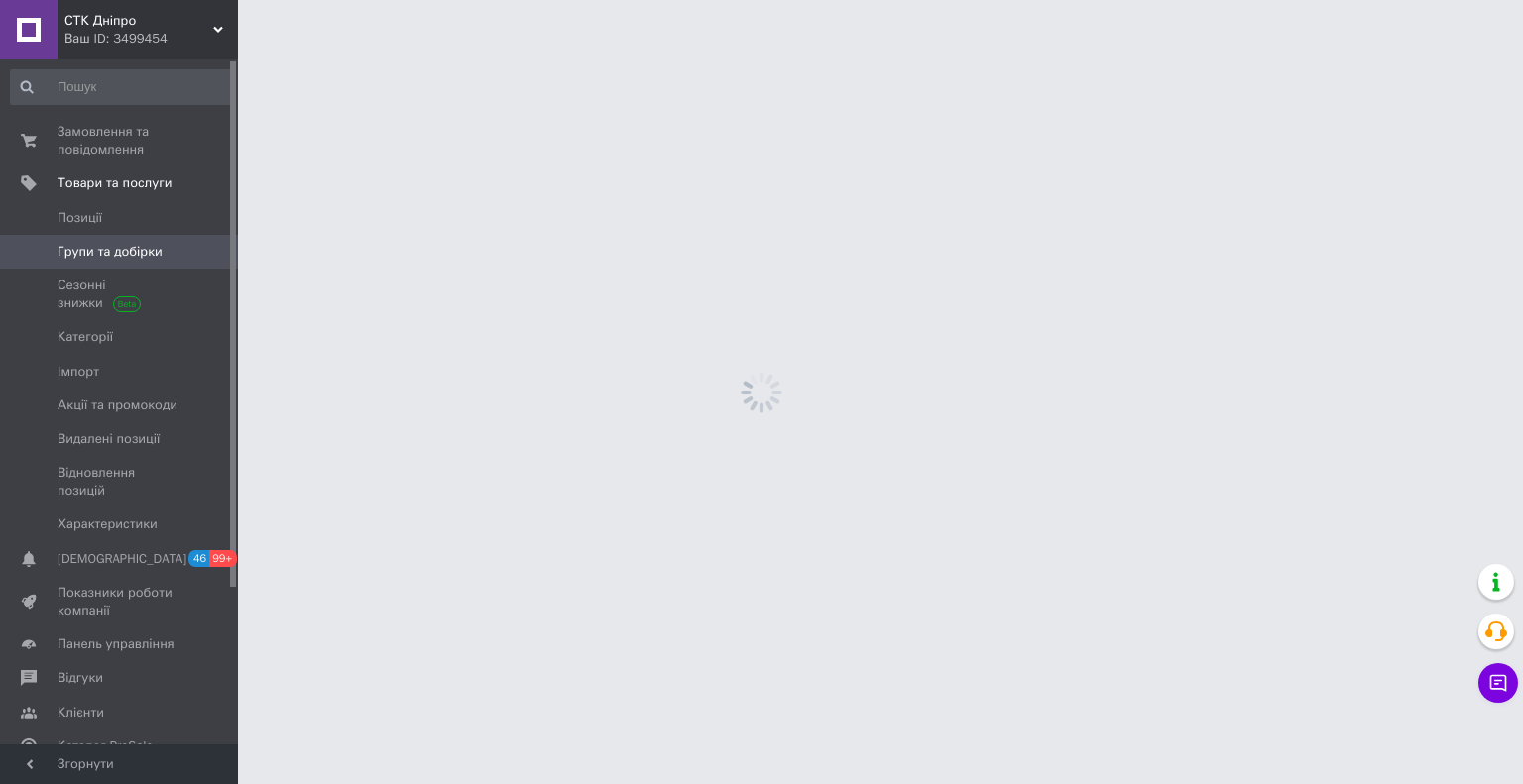 click at bounding box center (233, 324) 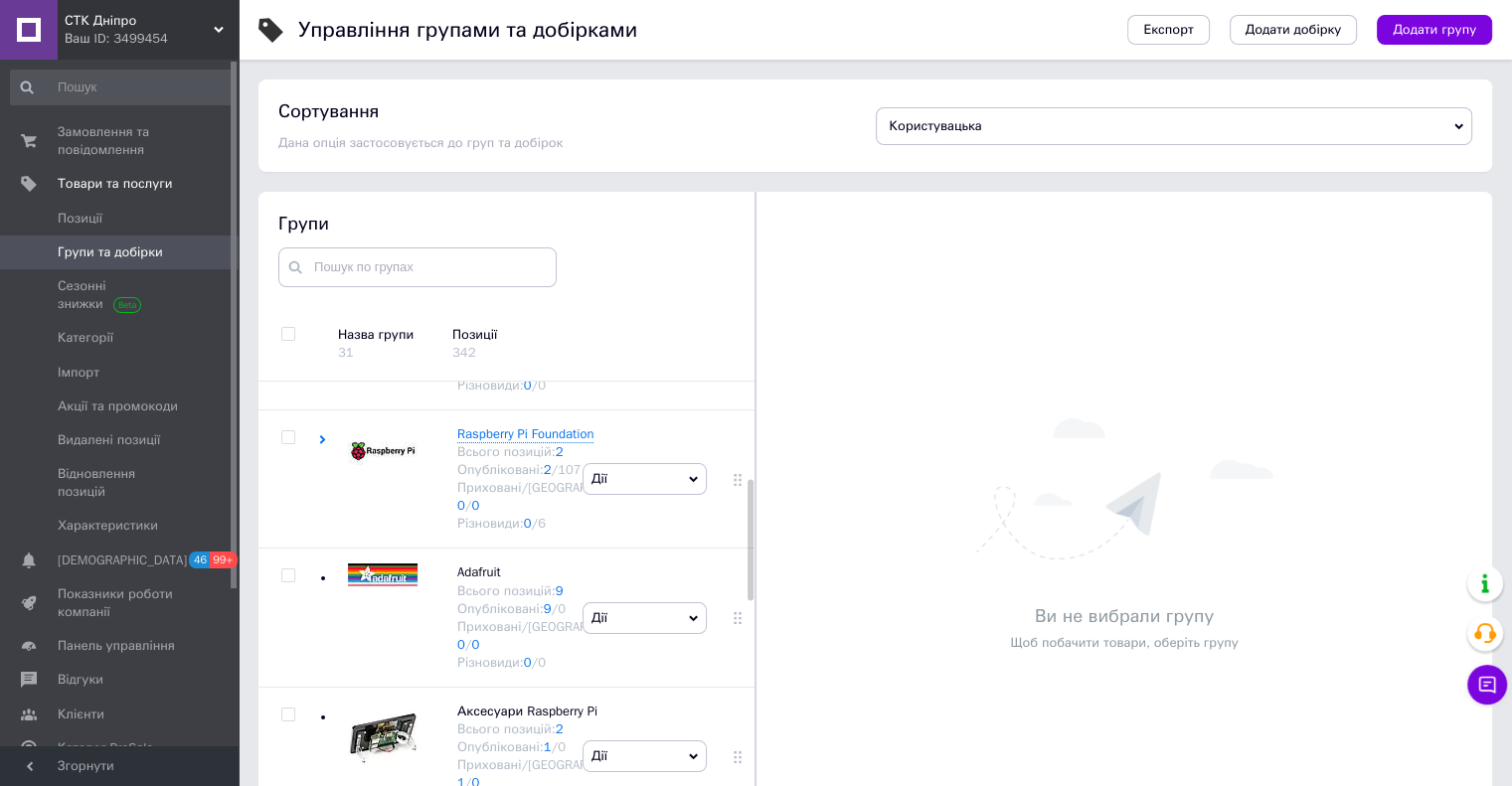 scroll, scrollTop: 397, scrollLeft: 0, axis: vertical 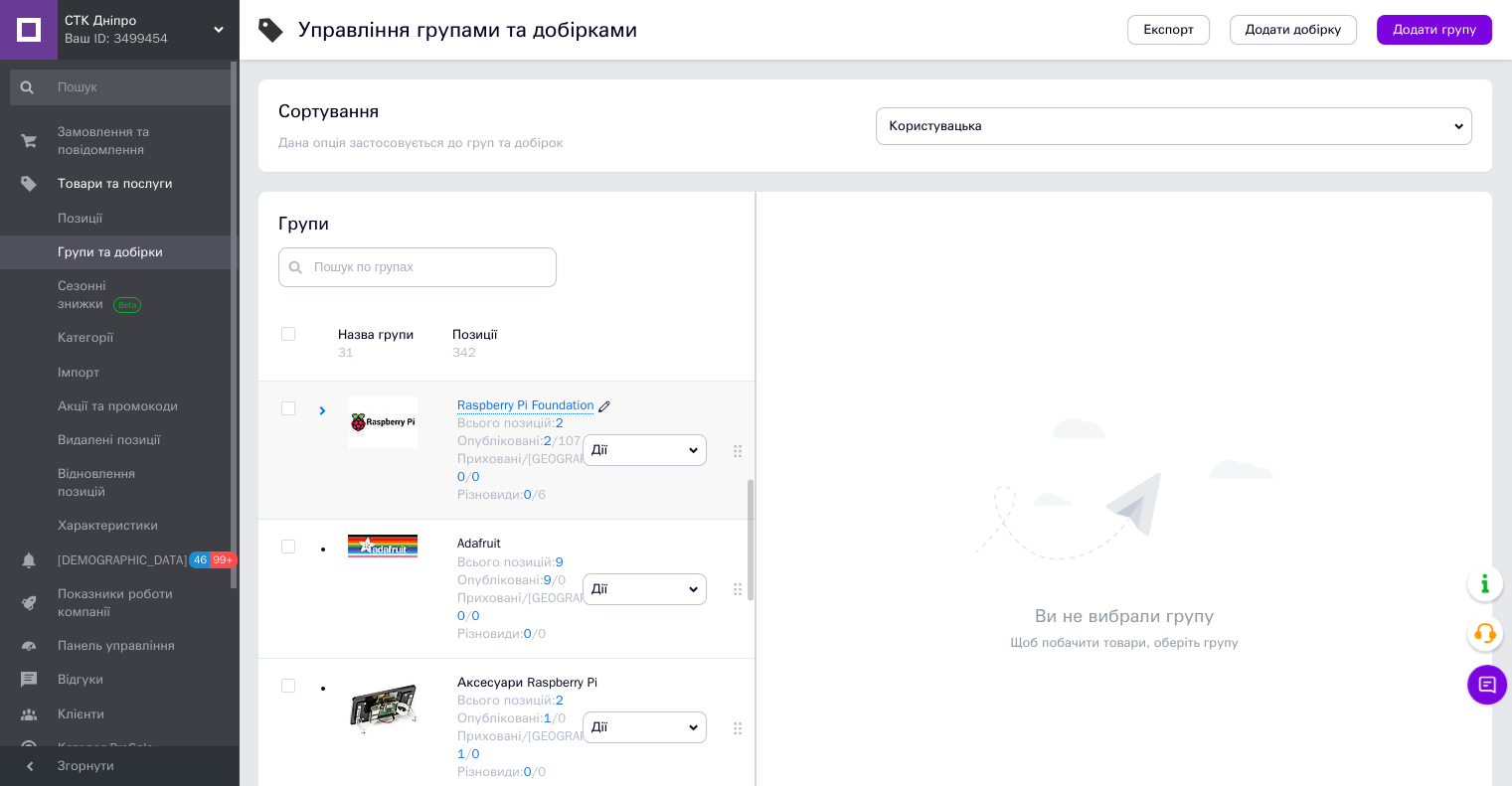 click on "Raspberry Pi Foundation" at bounding box center [525, 404] 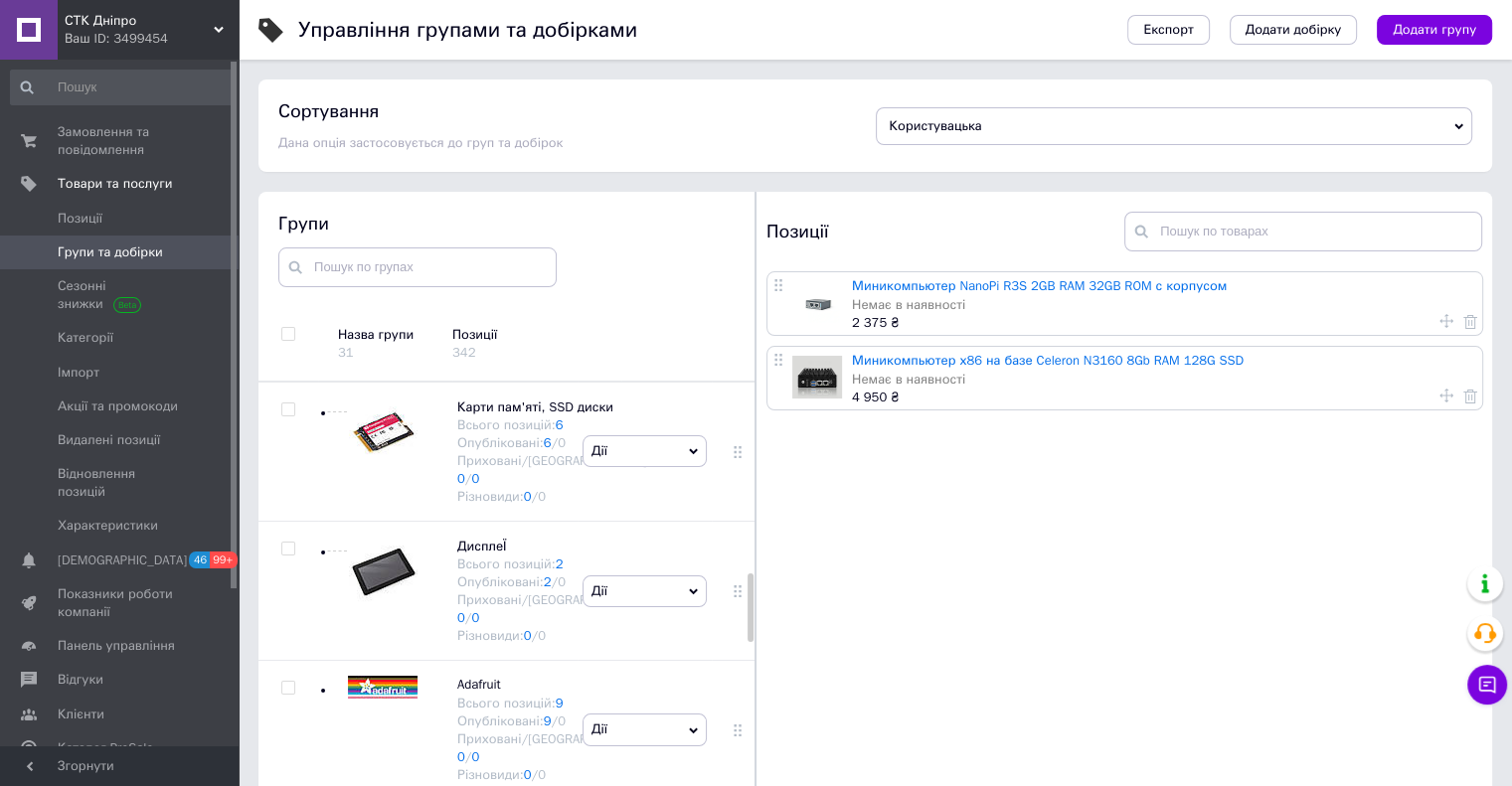 scroll, scrollTop: 1491, scrollLeft: 0, axis: vertical 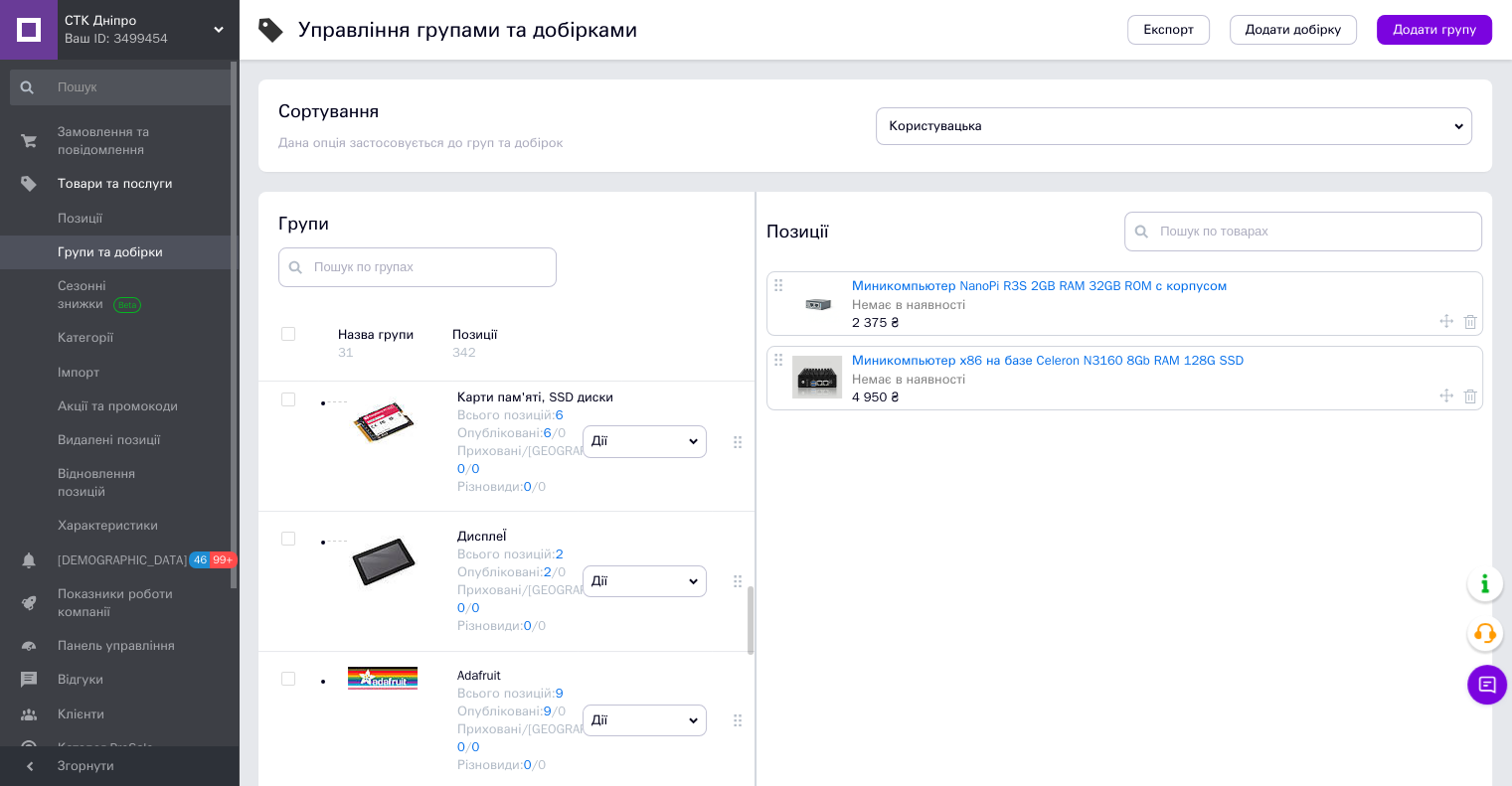 click on "Всього позицій:  12" at bounding box center [554, 276] 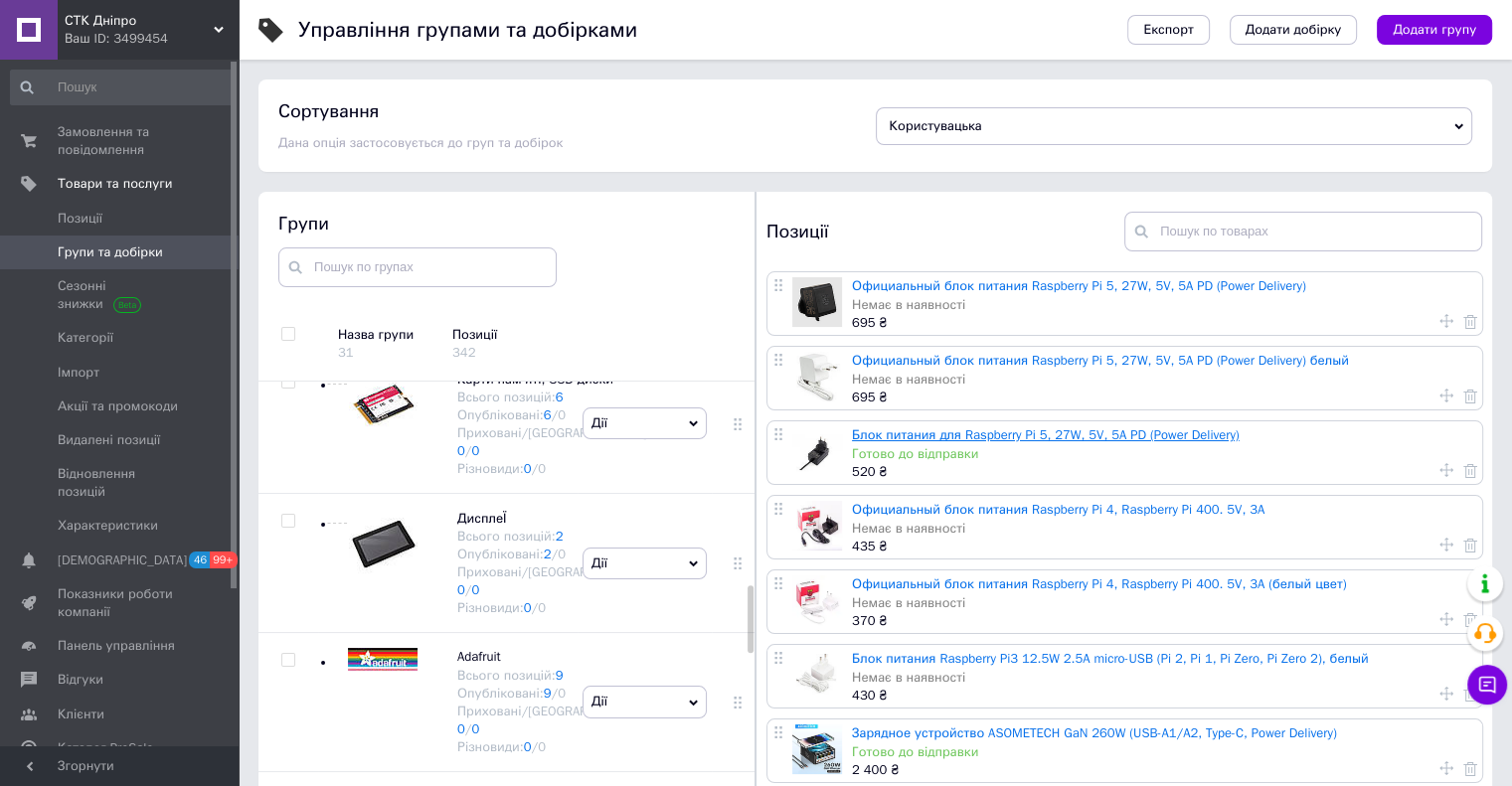 click on "Блок питания для Raspberry Pi 5, 27W, 5V, 5A PD (Power Delivery)" at bounding box center [1046, 434] 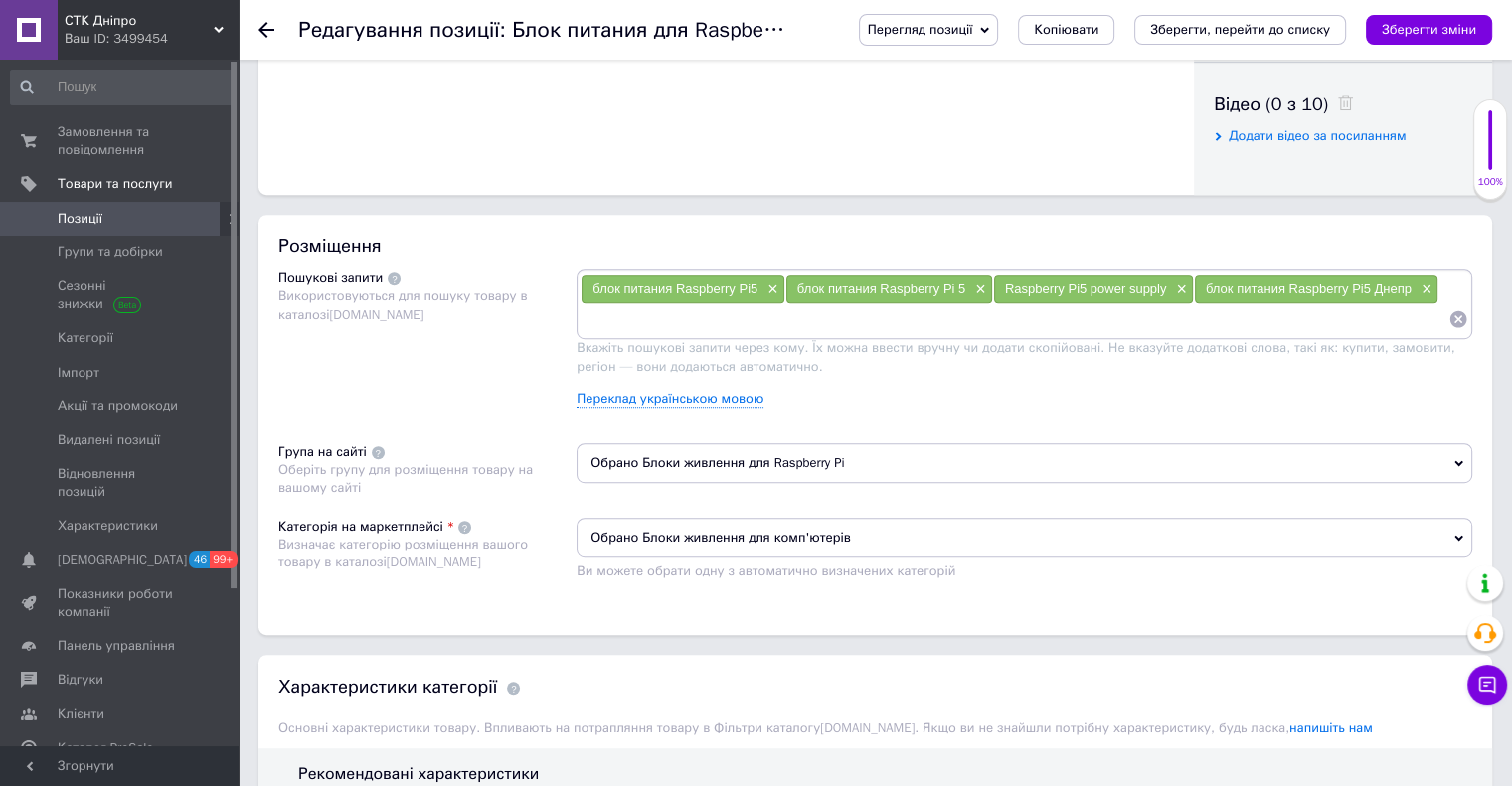 scroll, scrollTop: 1689, scrollLeft: 0, axis: vertical 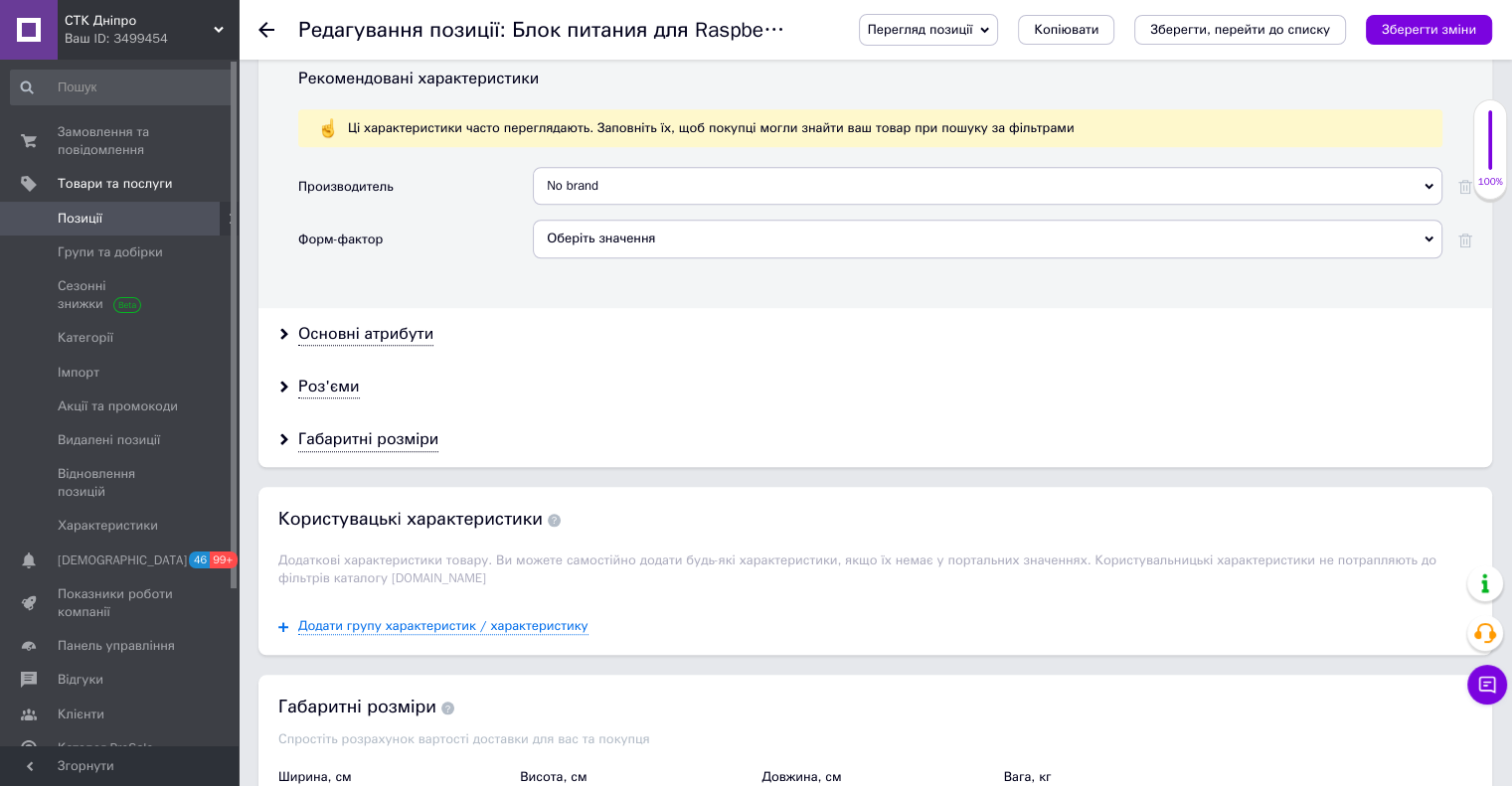 click on "Позиції" at bounding box center [80, 219] 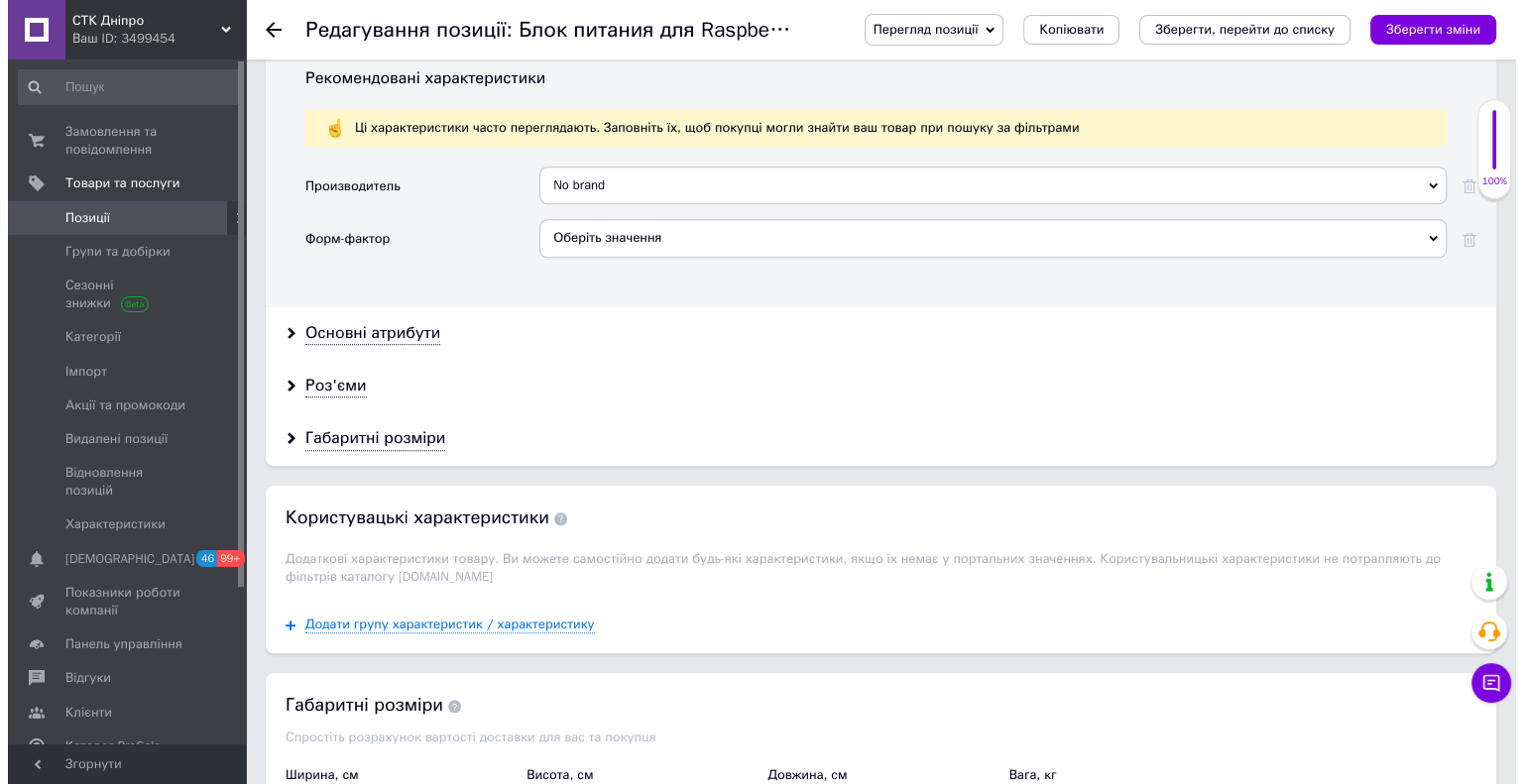 scroll, scrollTop: 0, scrollLeft: 0, axis: both 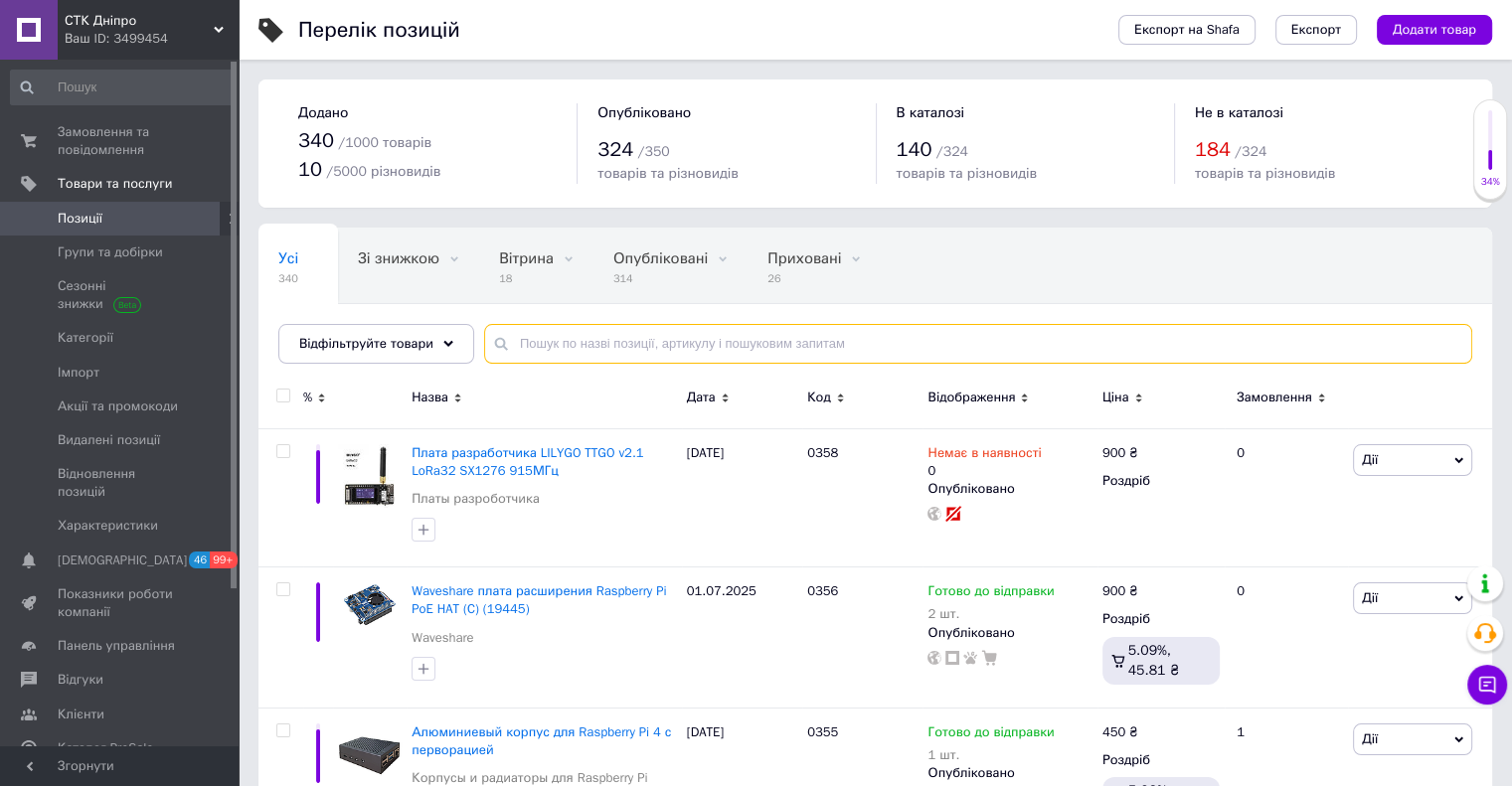 click at bounding box center (978, 344) 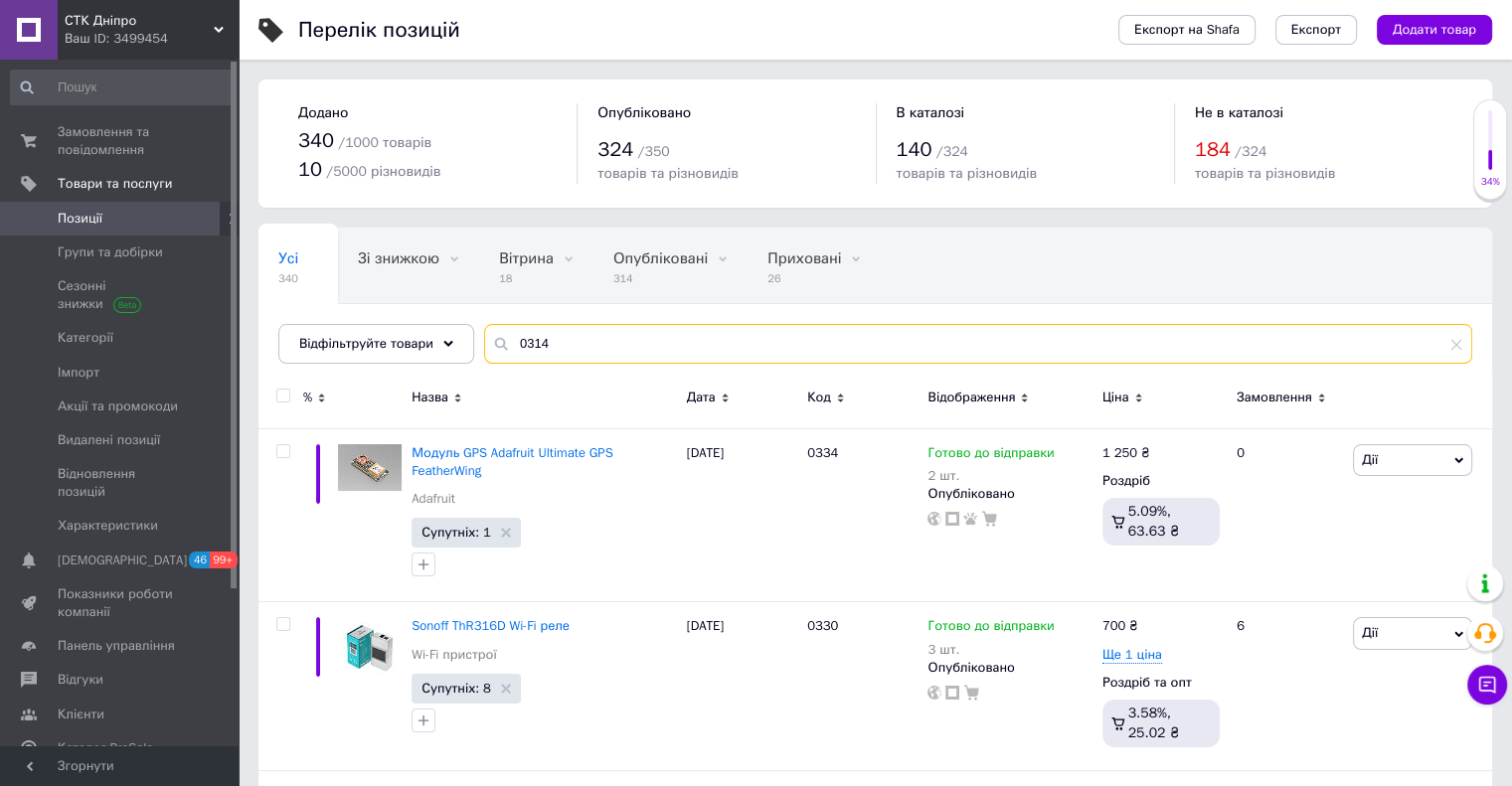 type on "0314" 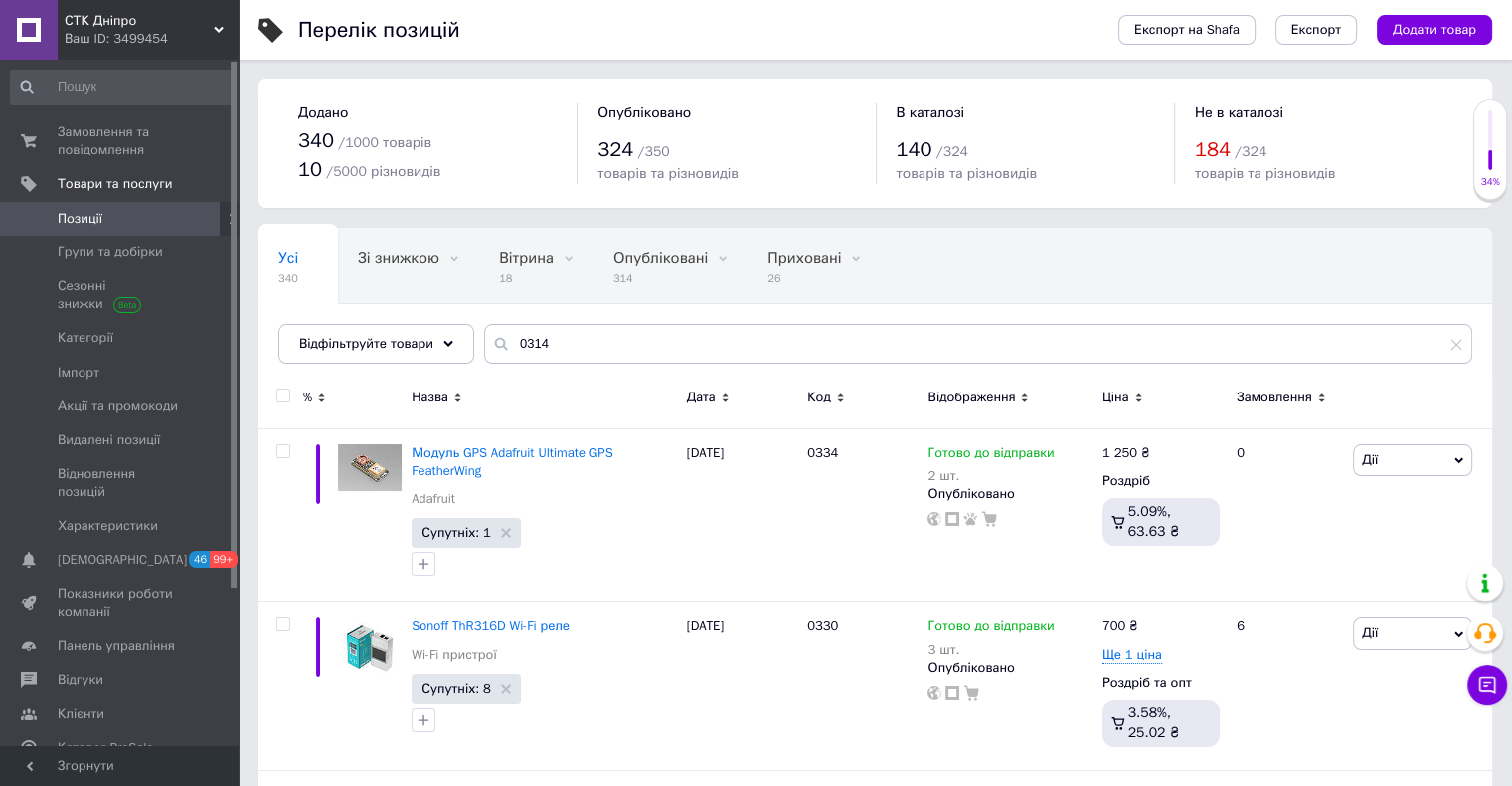 click on "Код" at bounding box center [862, 397] 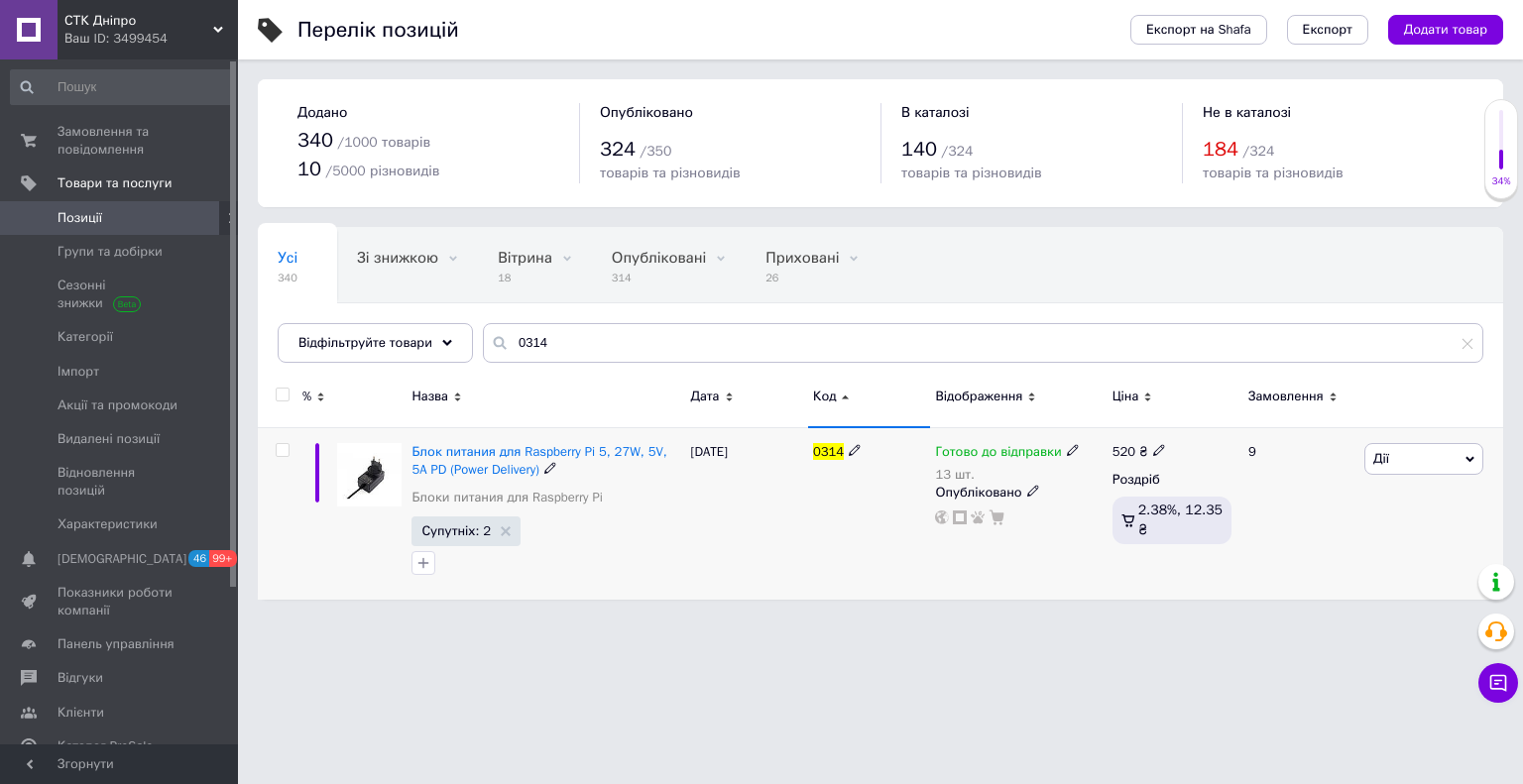 click at bounding box center [282, 450] 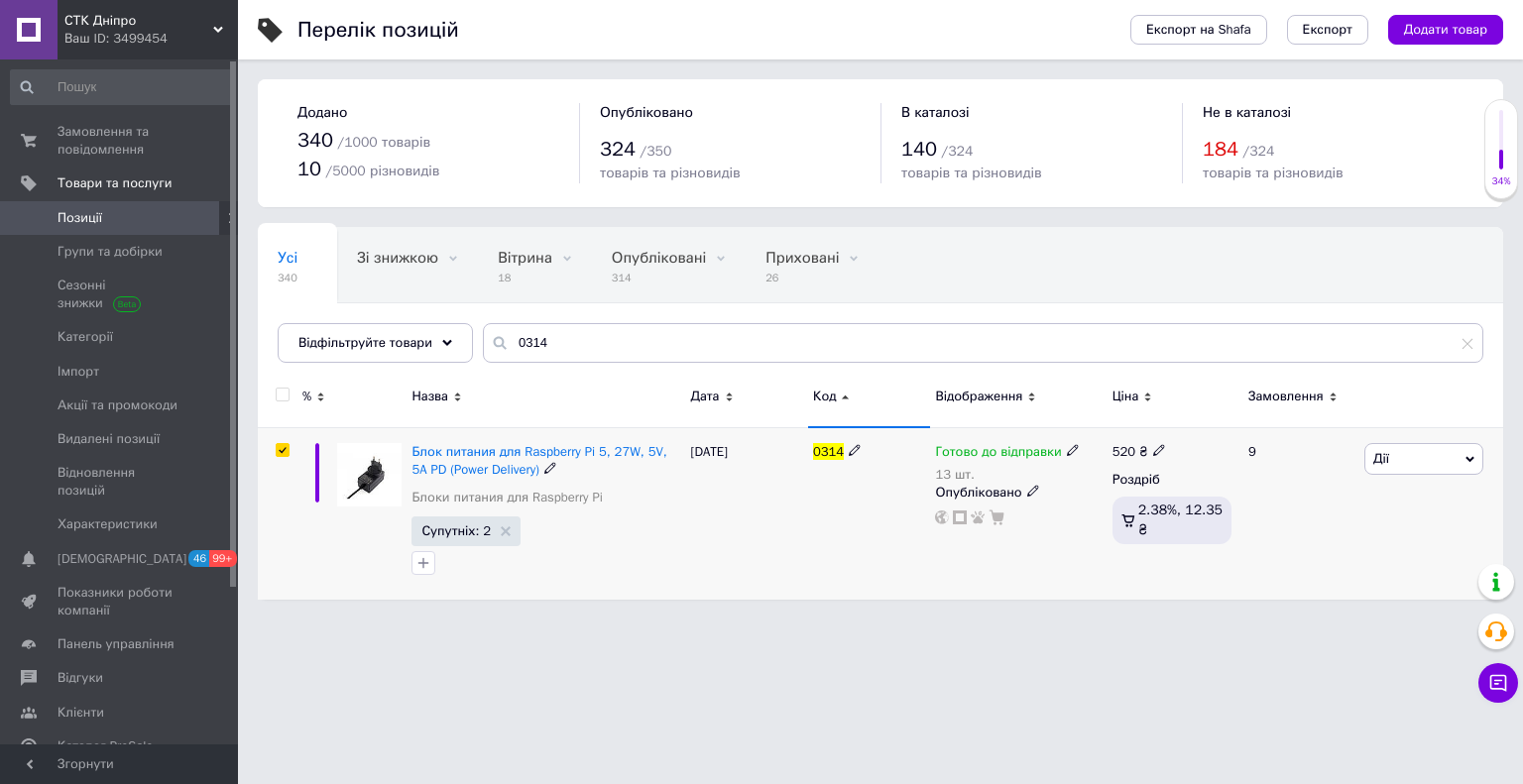 checkbox on "true" 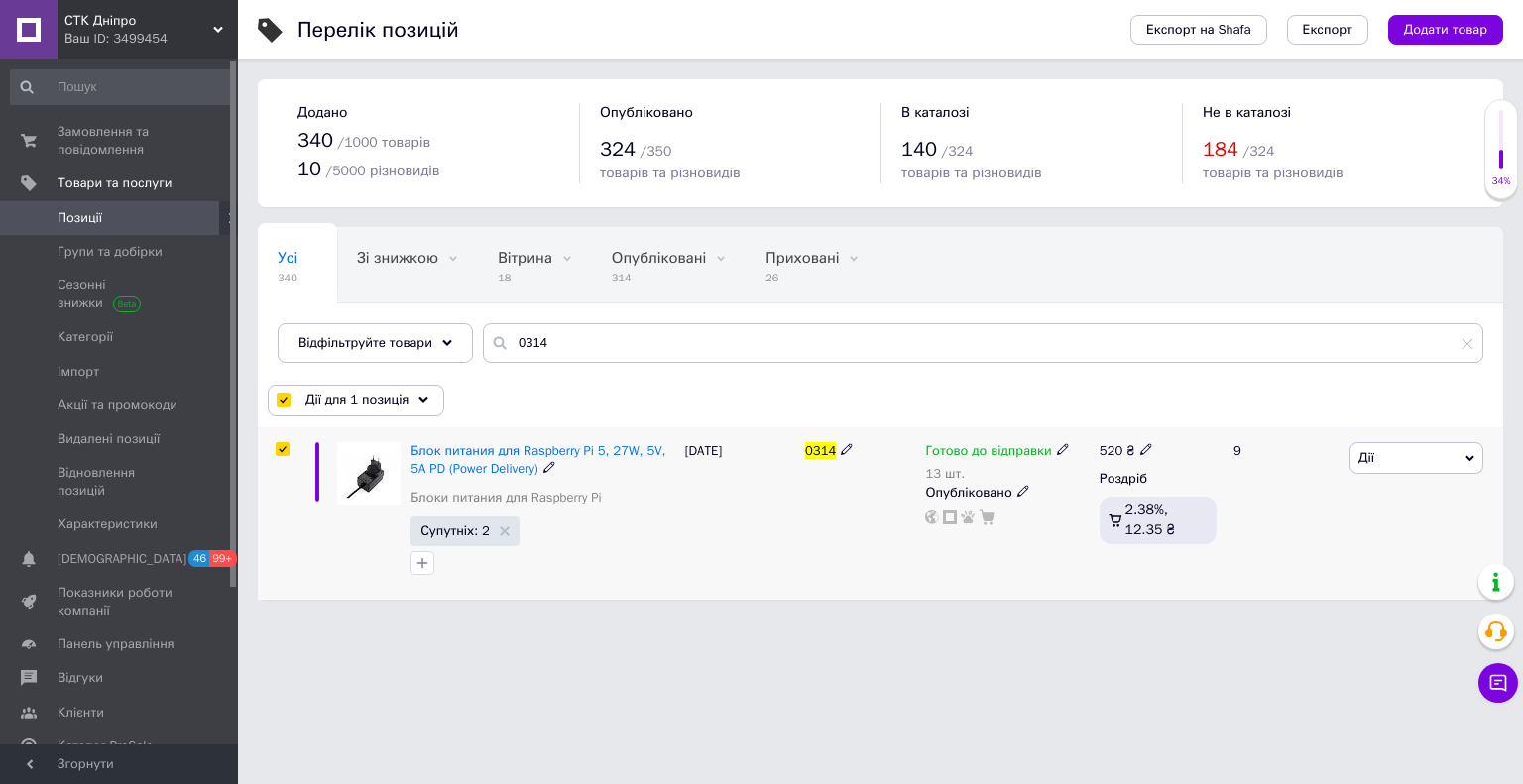 click on "Дії" at bounding box center [1416, 458] 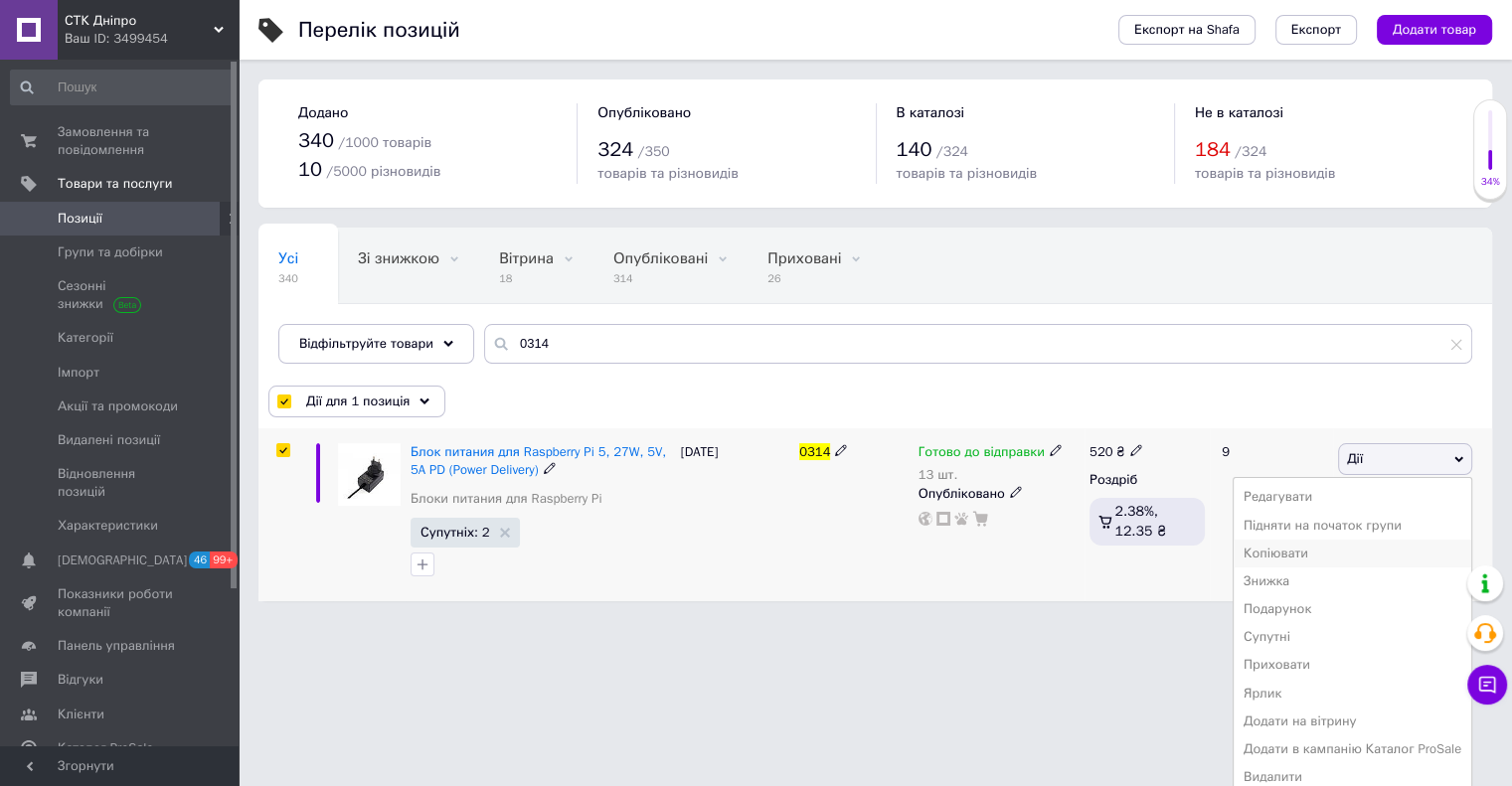 click on "Копіювати" at bounding box center (1352, 553) 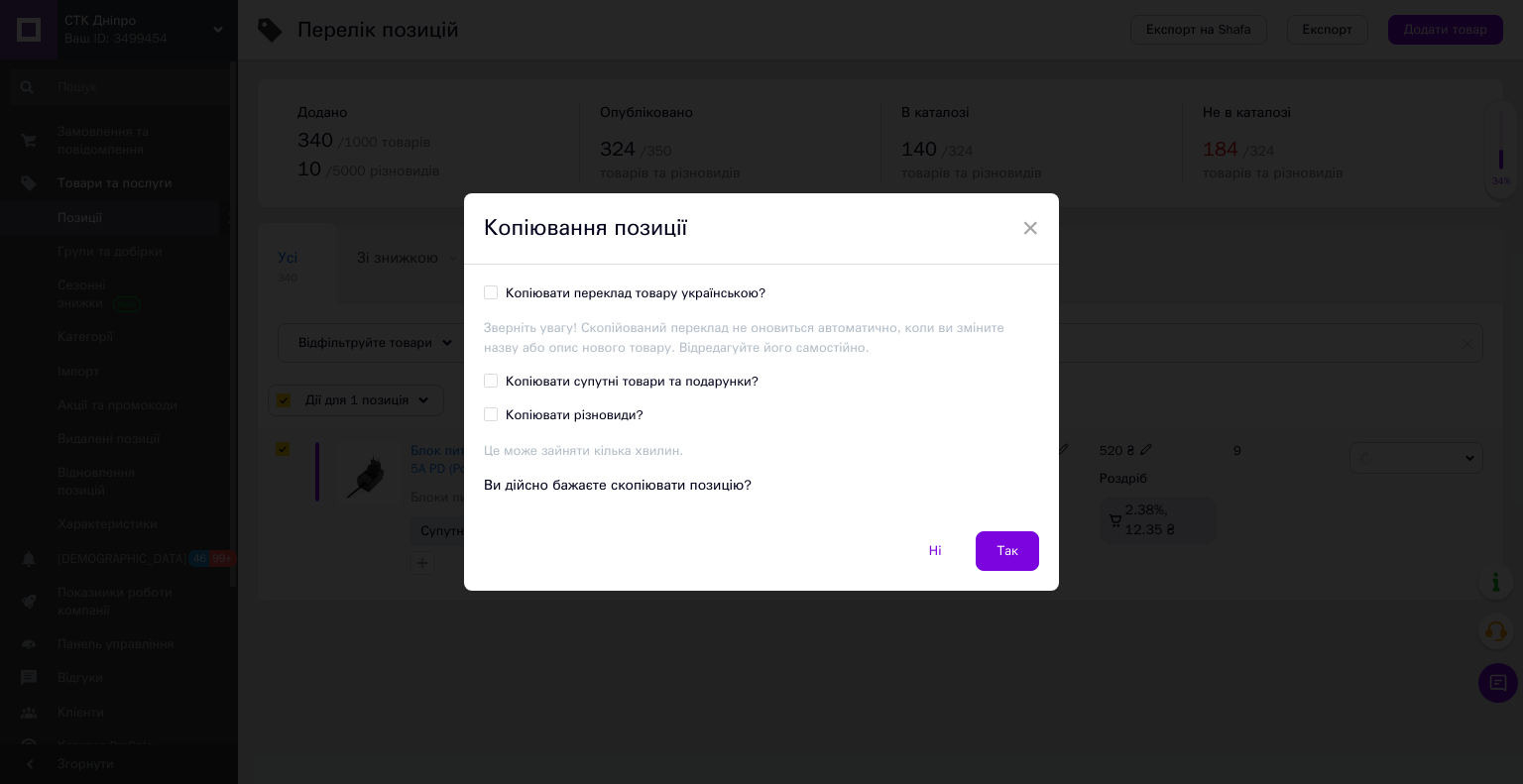 click on "Копіювати переклад товару українською?" at bounding box center [636, 293] 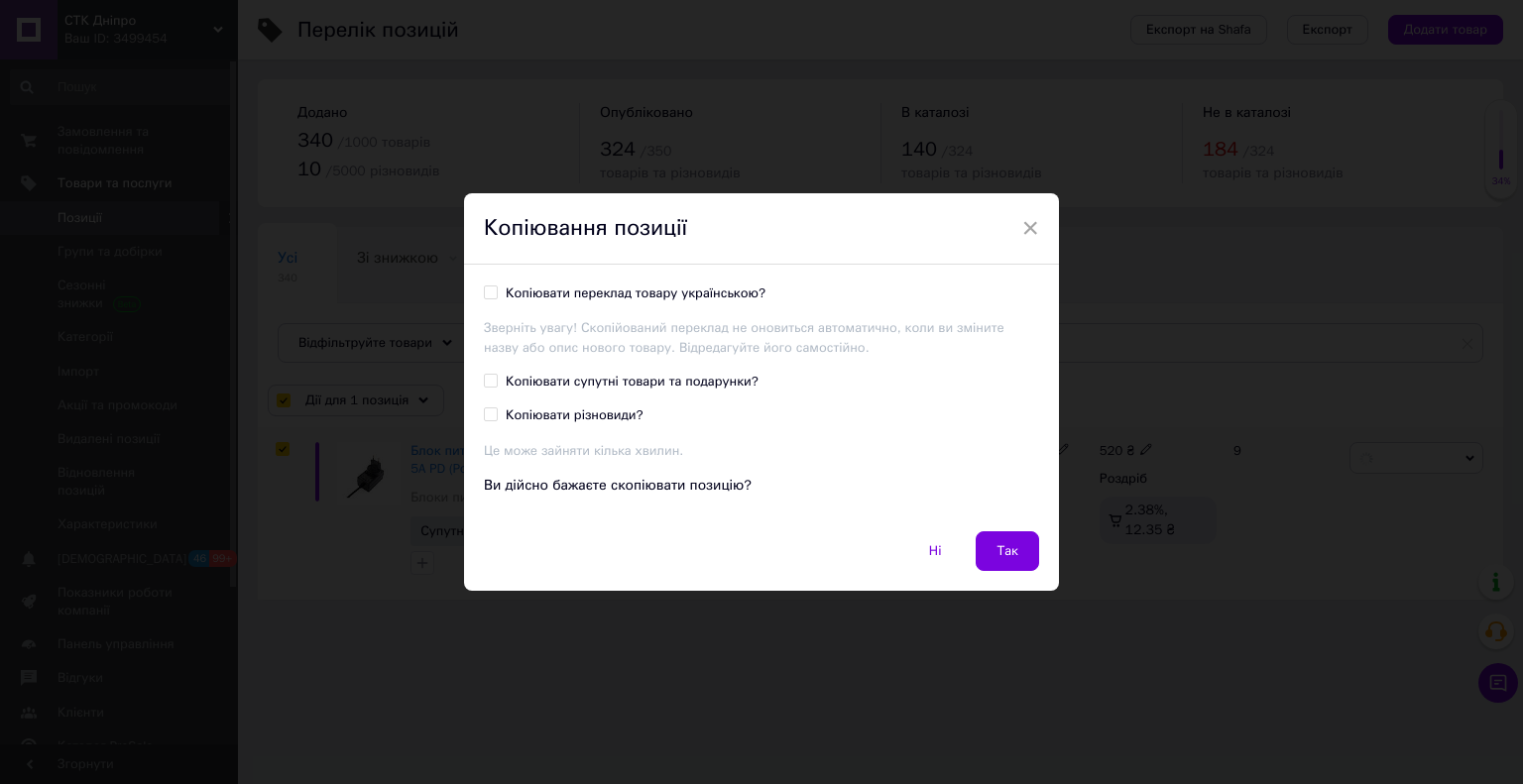 click on "Копіювати переклад товару українською?" at bounding box center (490, 291) 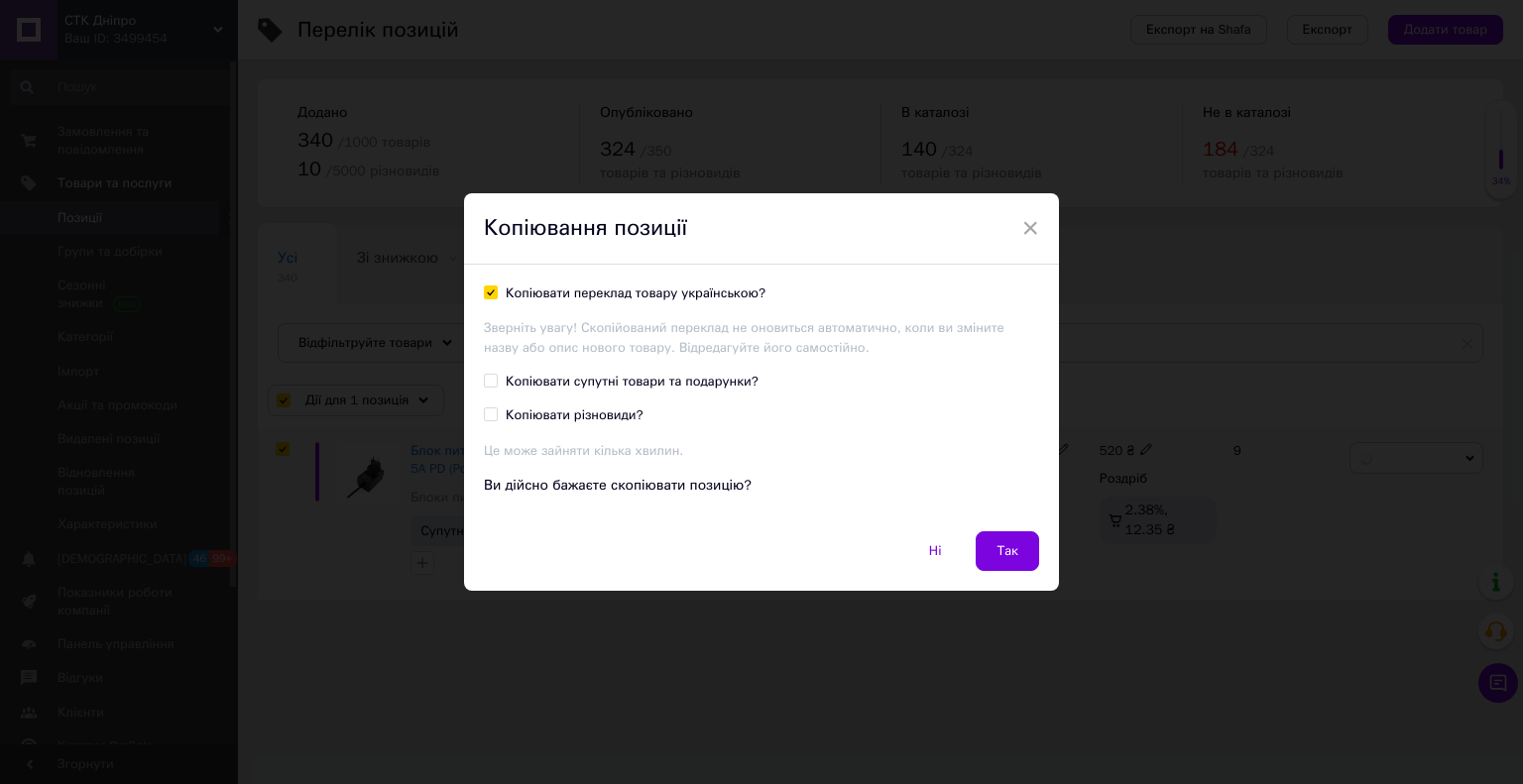 checkbox on "true" 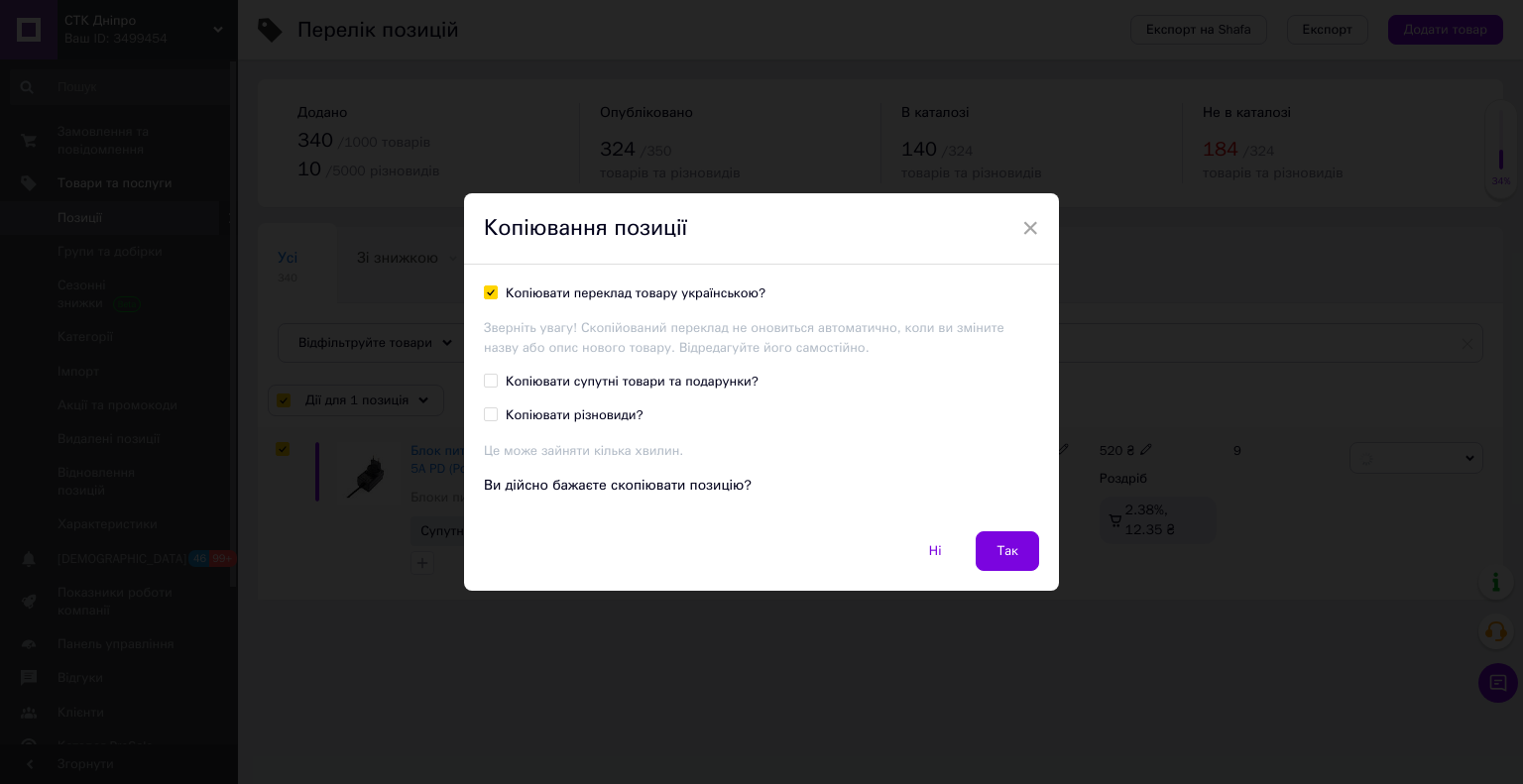 click on "Копіювати супутні товари та подарунки?" at bounding box center [632, 382] 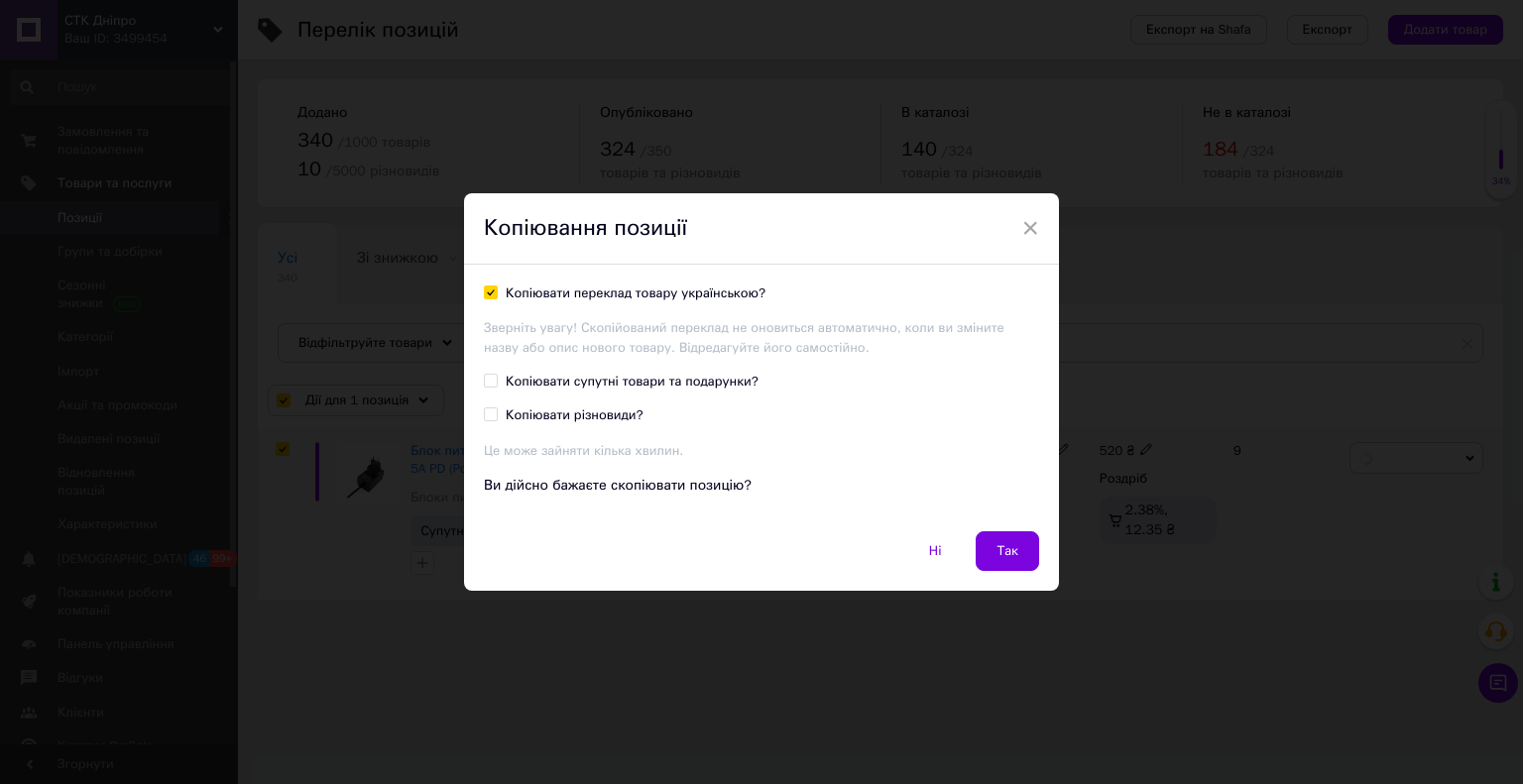 click on "Копіювати супутні товари та подарунки?" at bounding box center (490, 380) 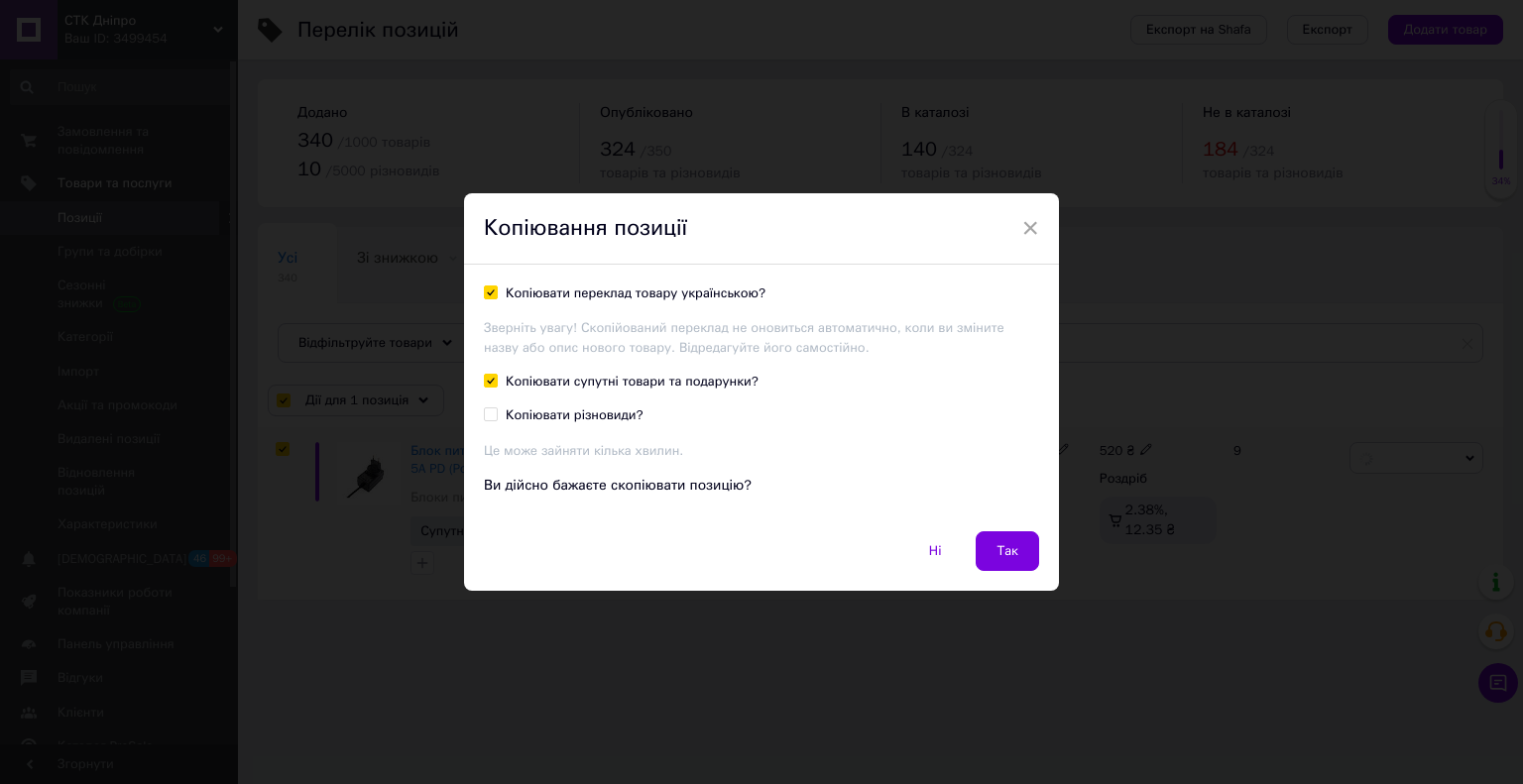 checkbox on "true" 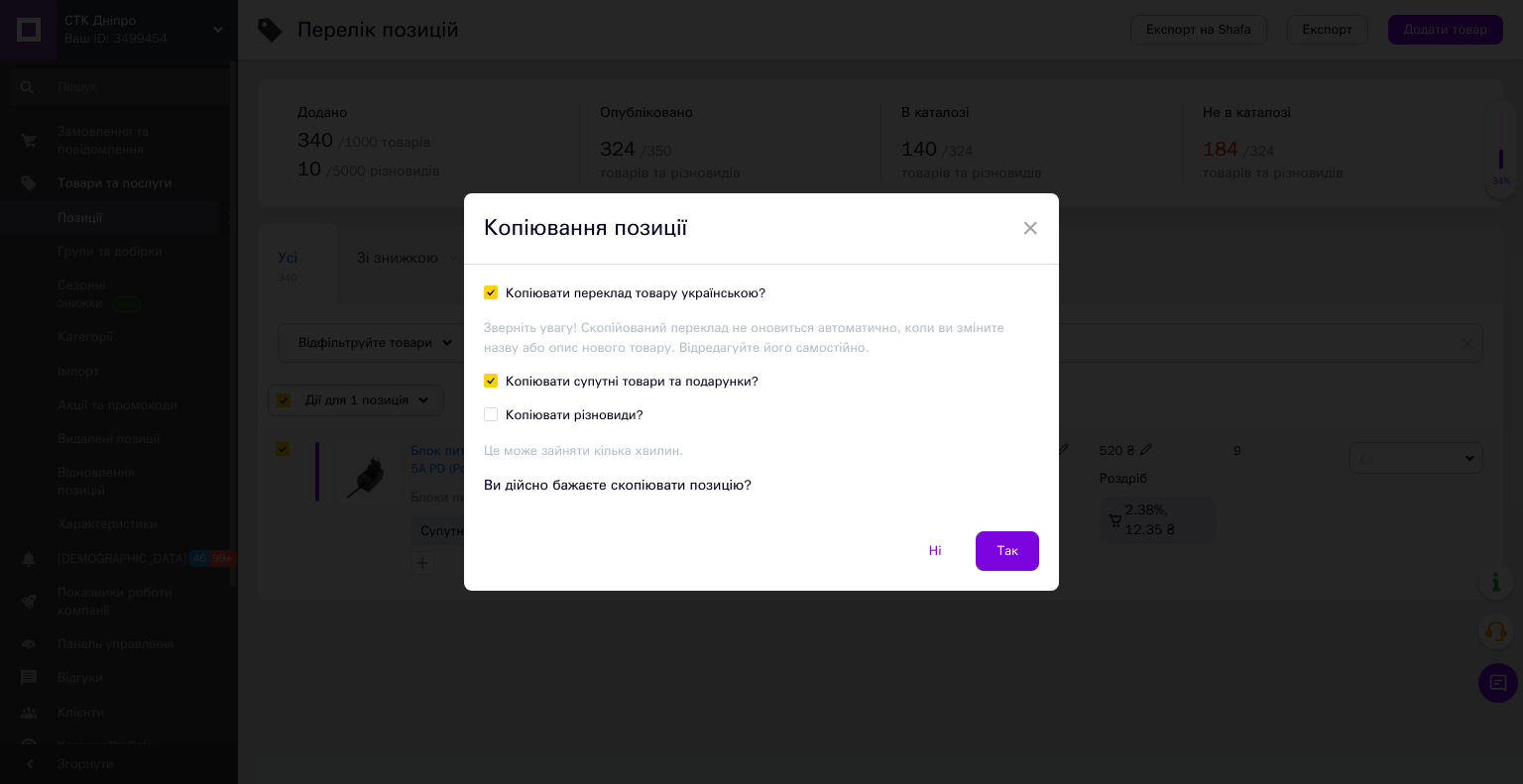 drag, startPoint x: 515, startPoint y: 422, endPoint x: 545, endPoint y: 430, distance: 31.04835 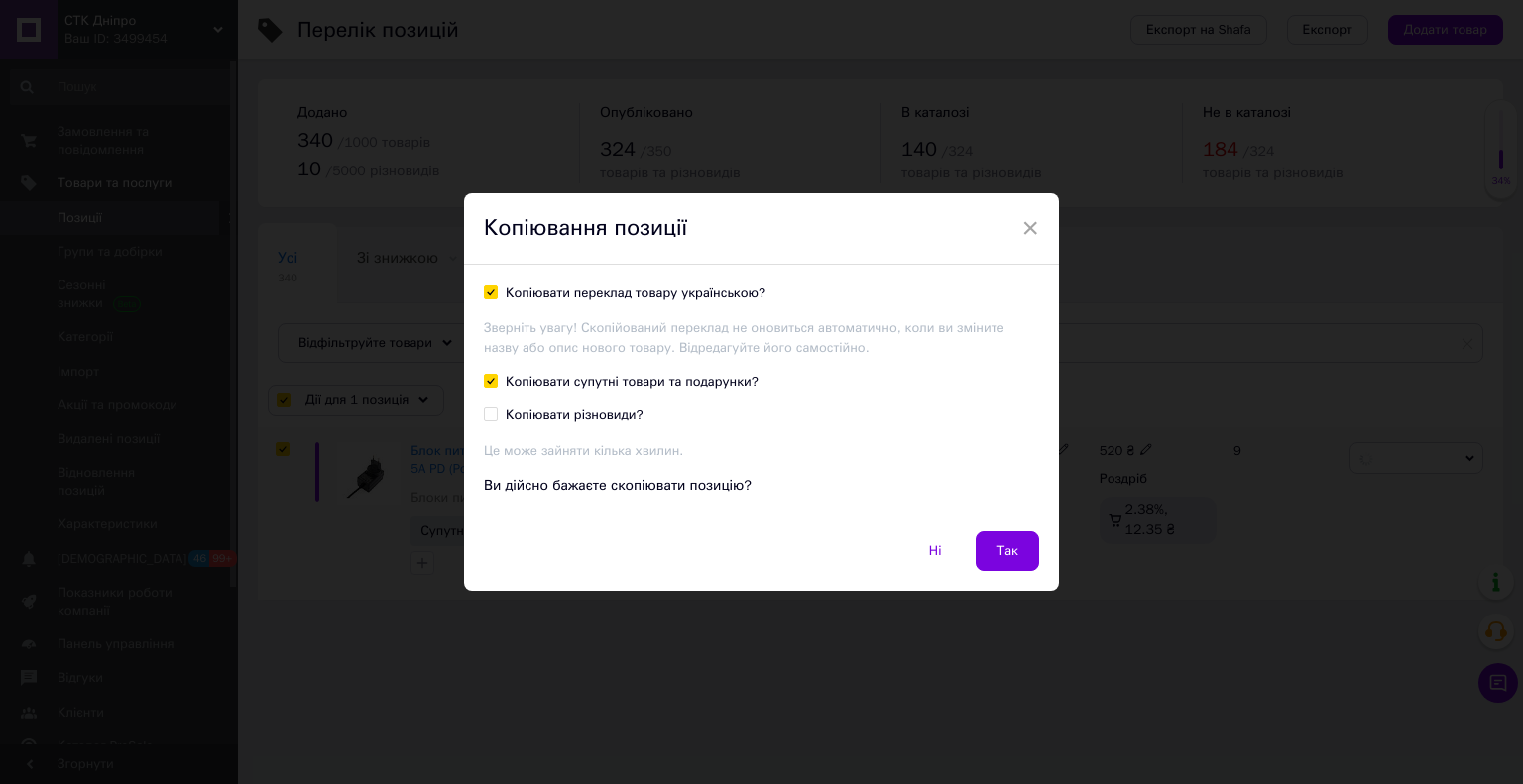 click on "Копіювати різновиди?" at bounding box center [574, 415] 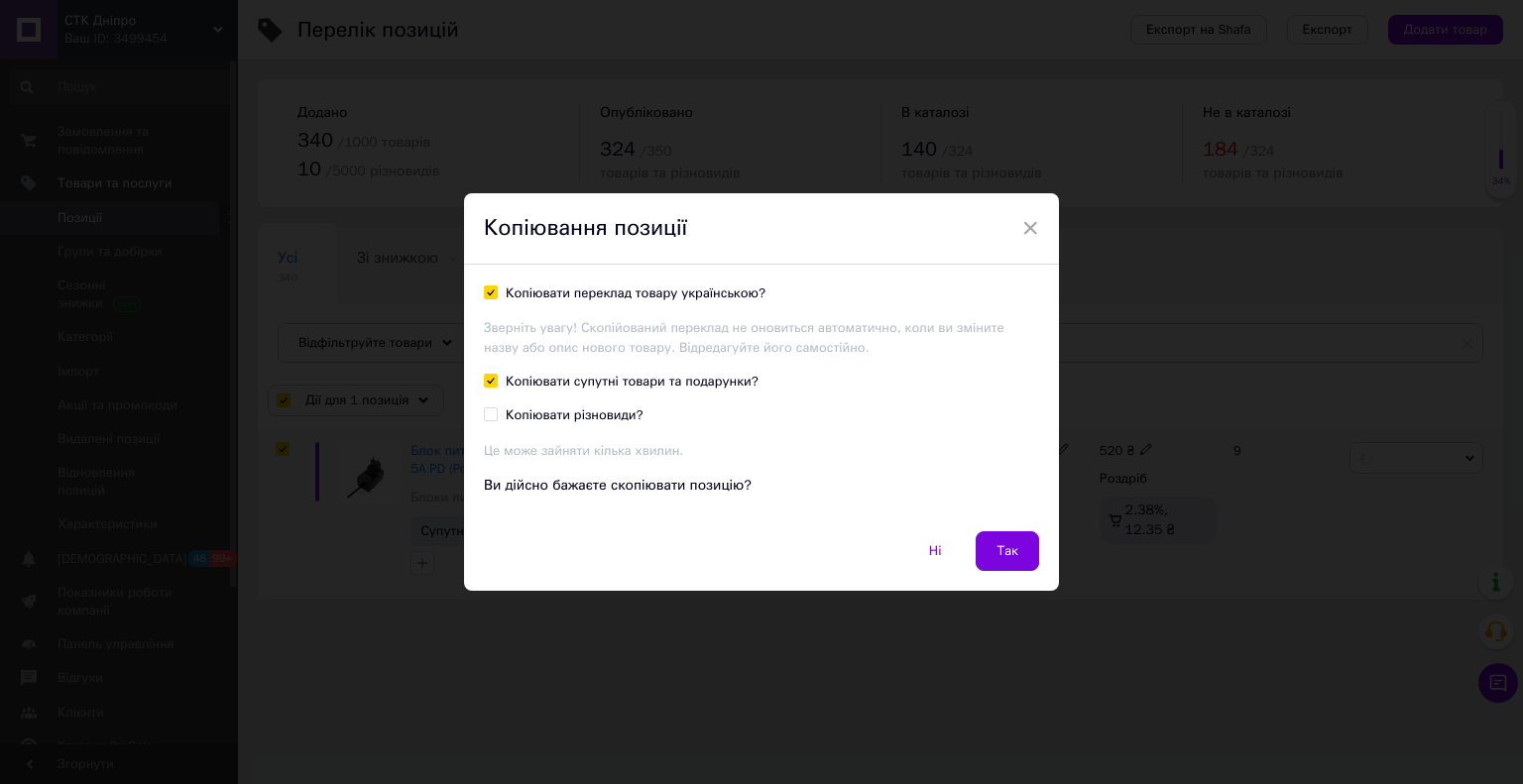 click on "Копіювати різновиди?" at bounding box center [490, 413] 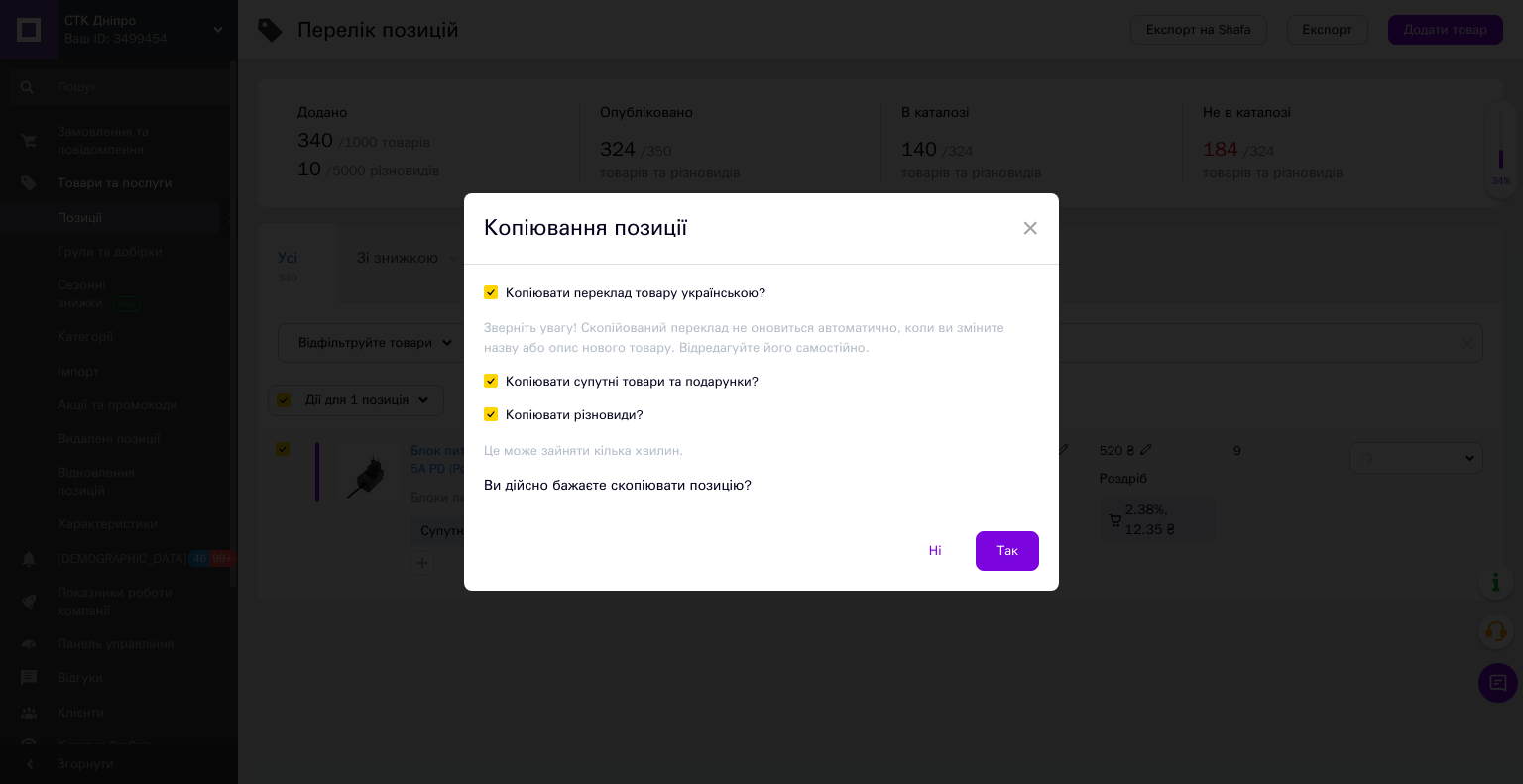 checkbox on "true" 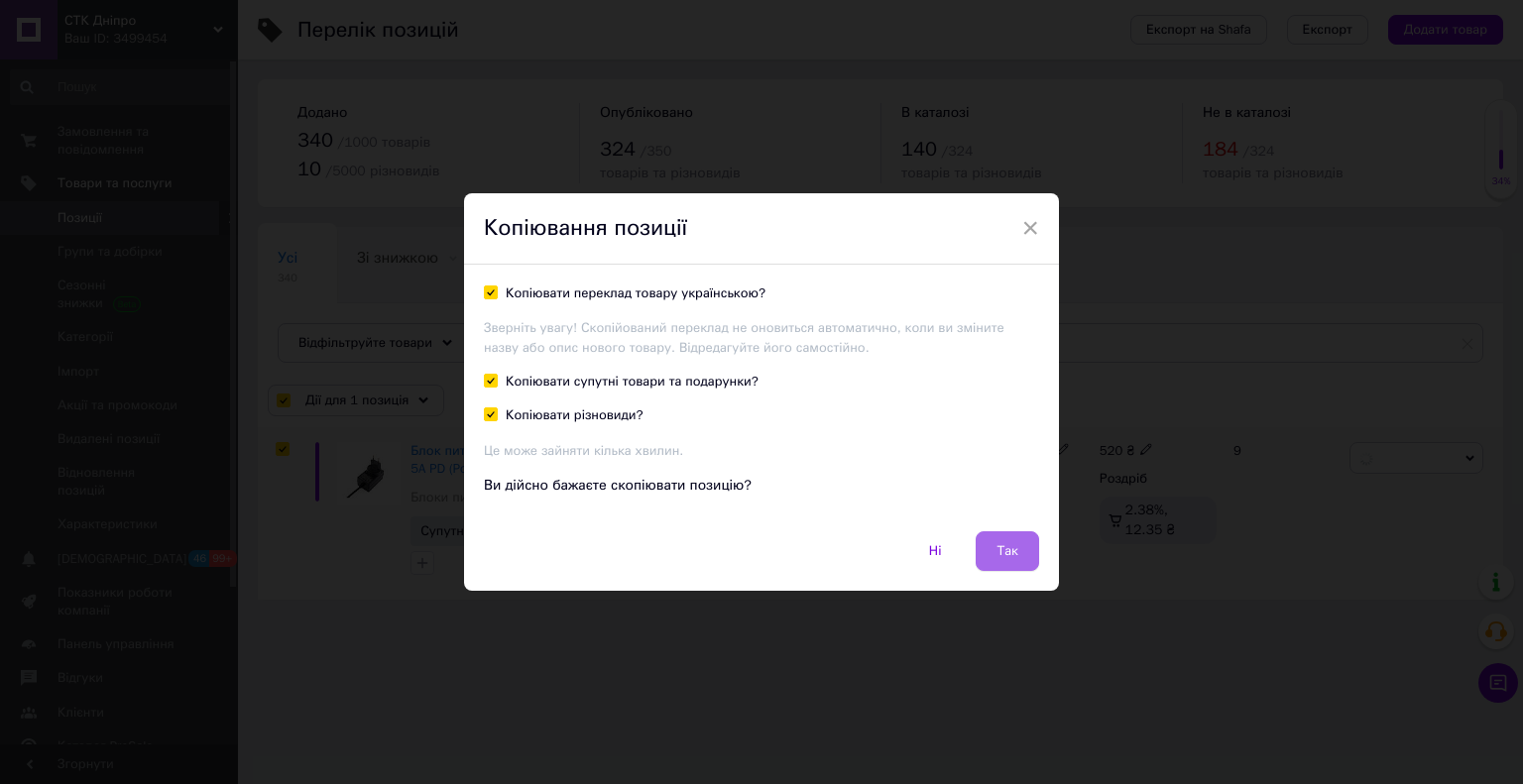 click on "Так" at bounding box center (1007, 551) 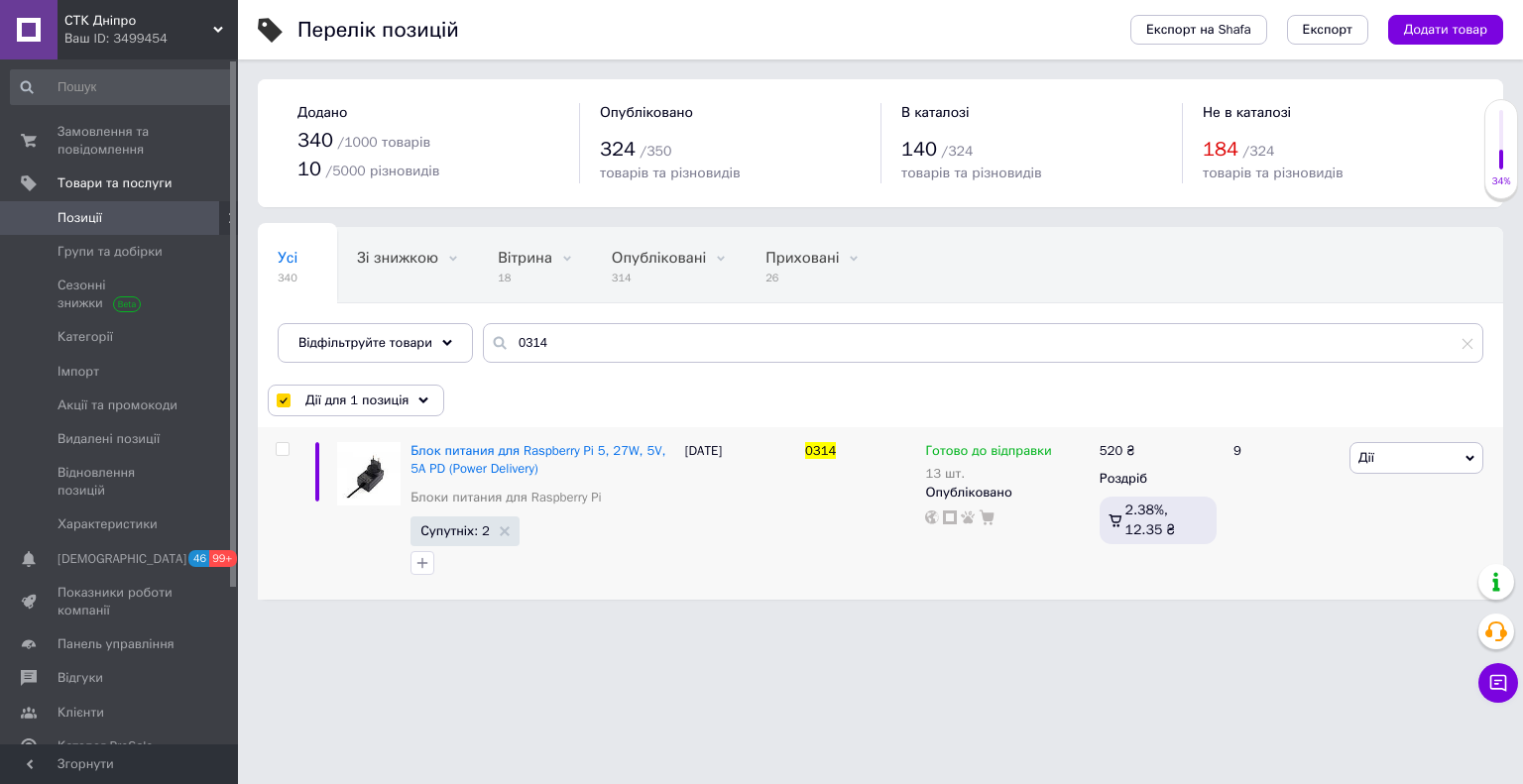 checkbox on "false" 